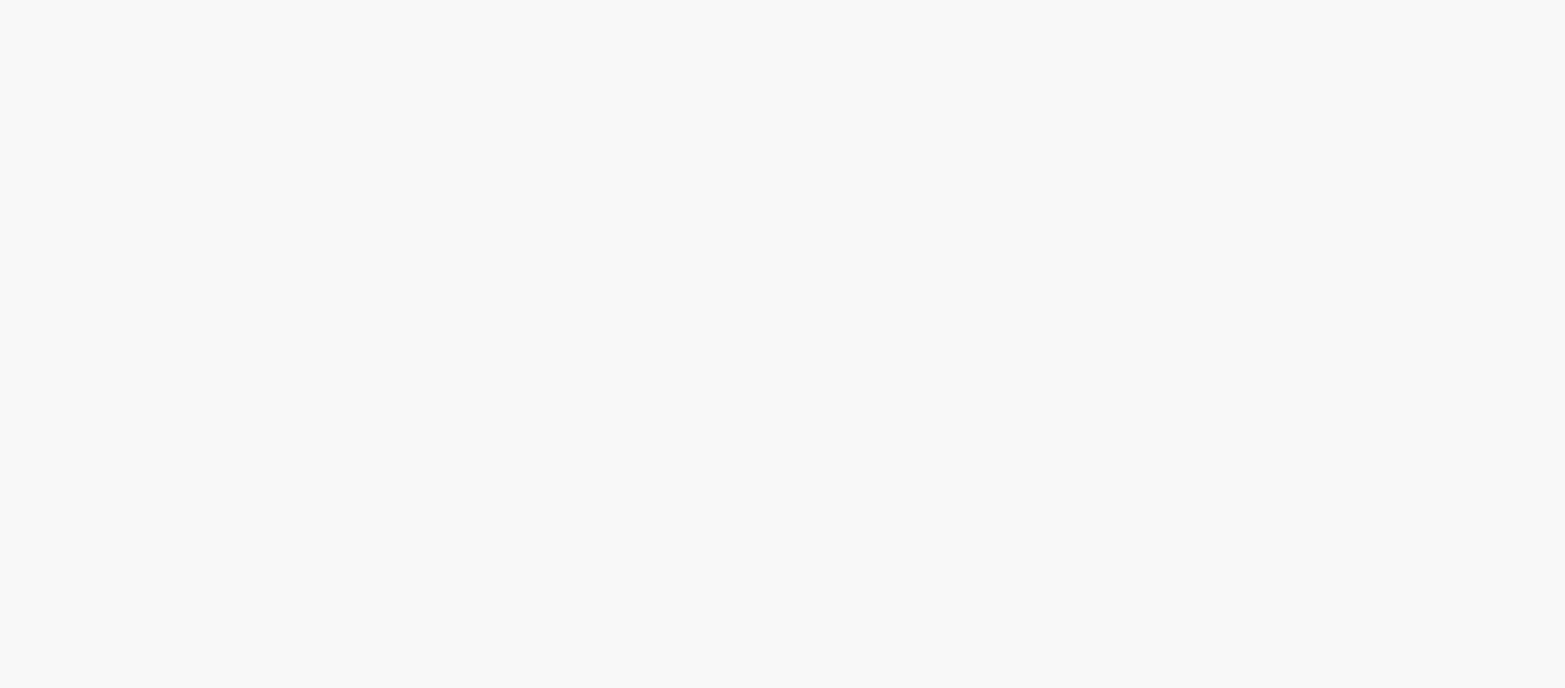 scroll, scrollTop: 0, scrollLeft: 0, axis: both 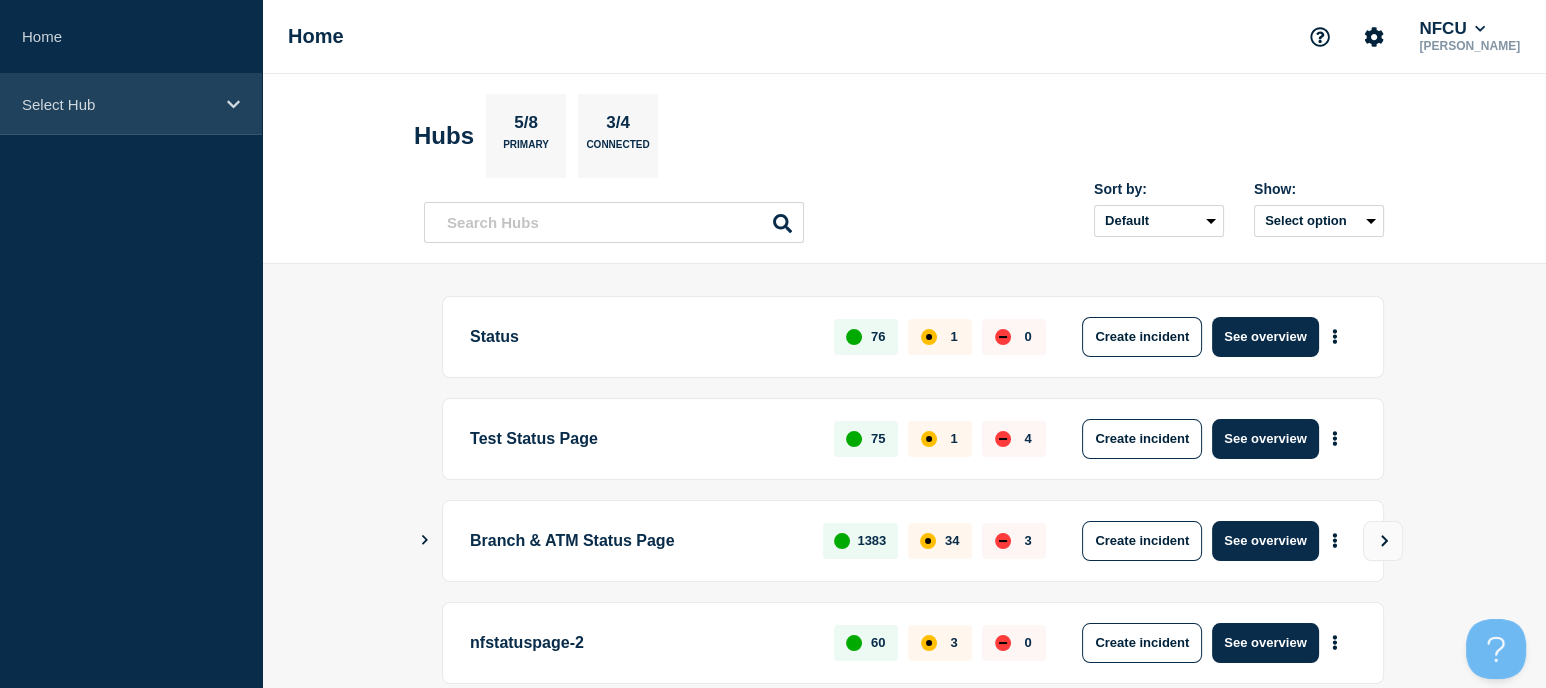 click on "Select Hub" at bounding box center (118, 104) 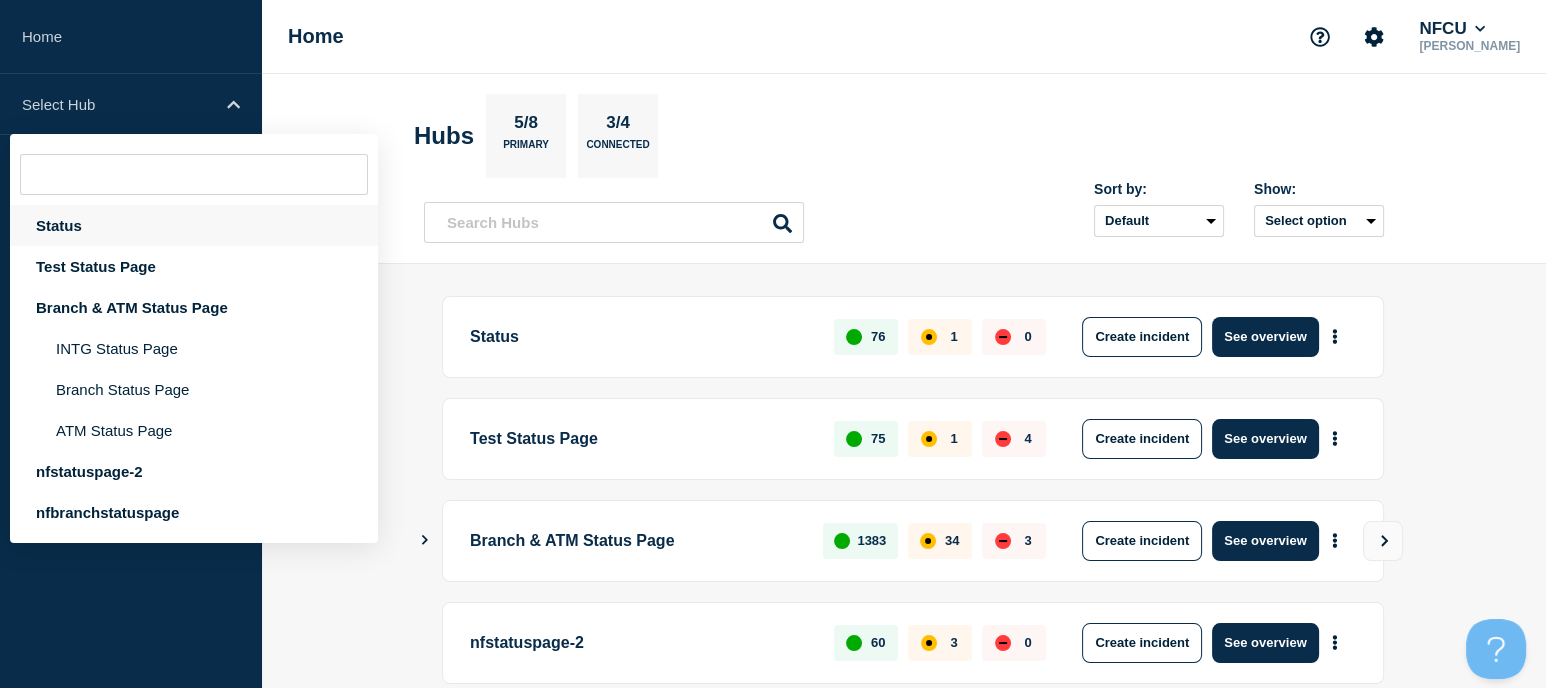 click on "Status" at bounding box center (194, 225) 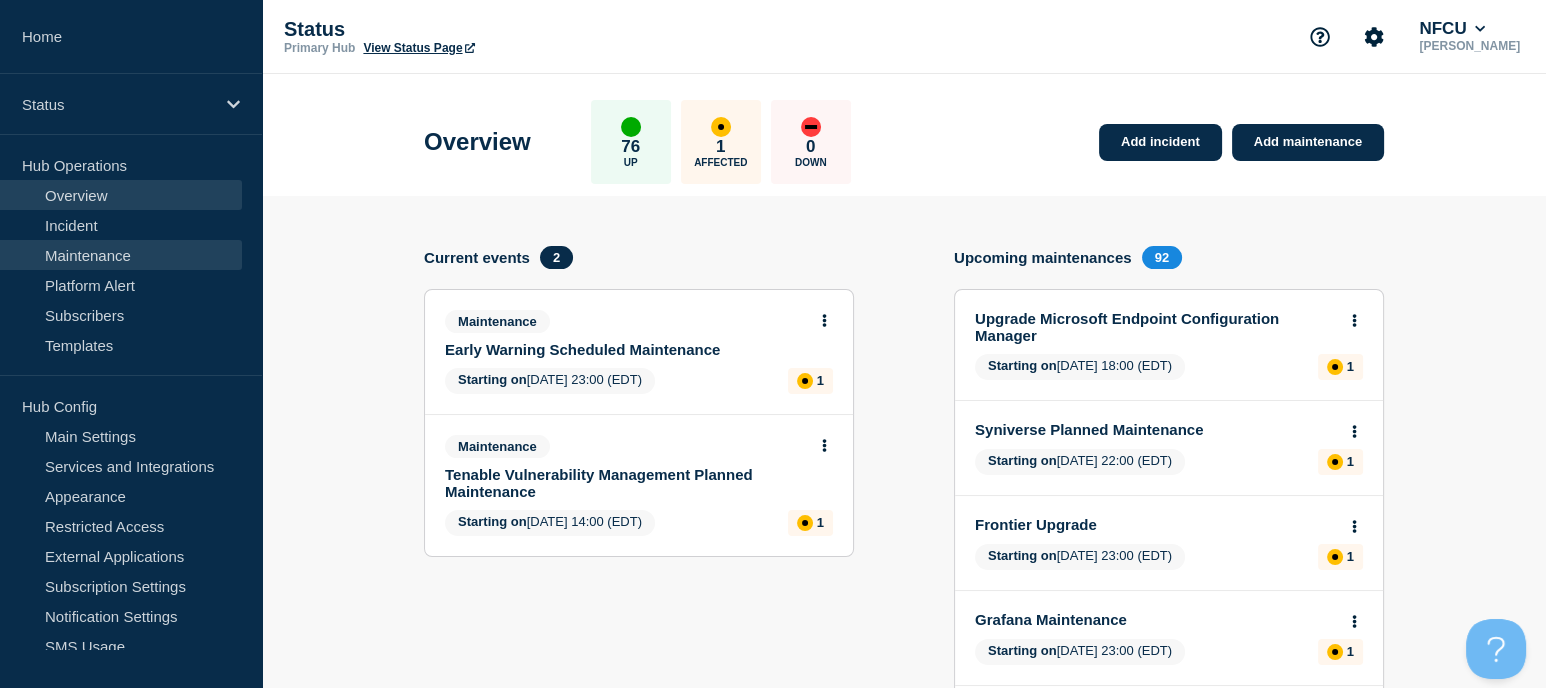 click on "Maintenance" at bounding box center [121, 255] 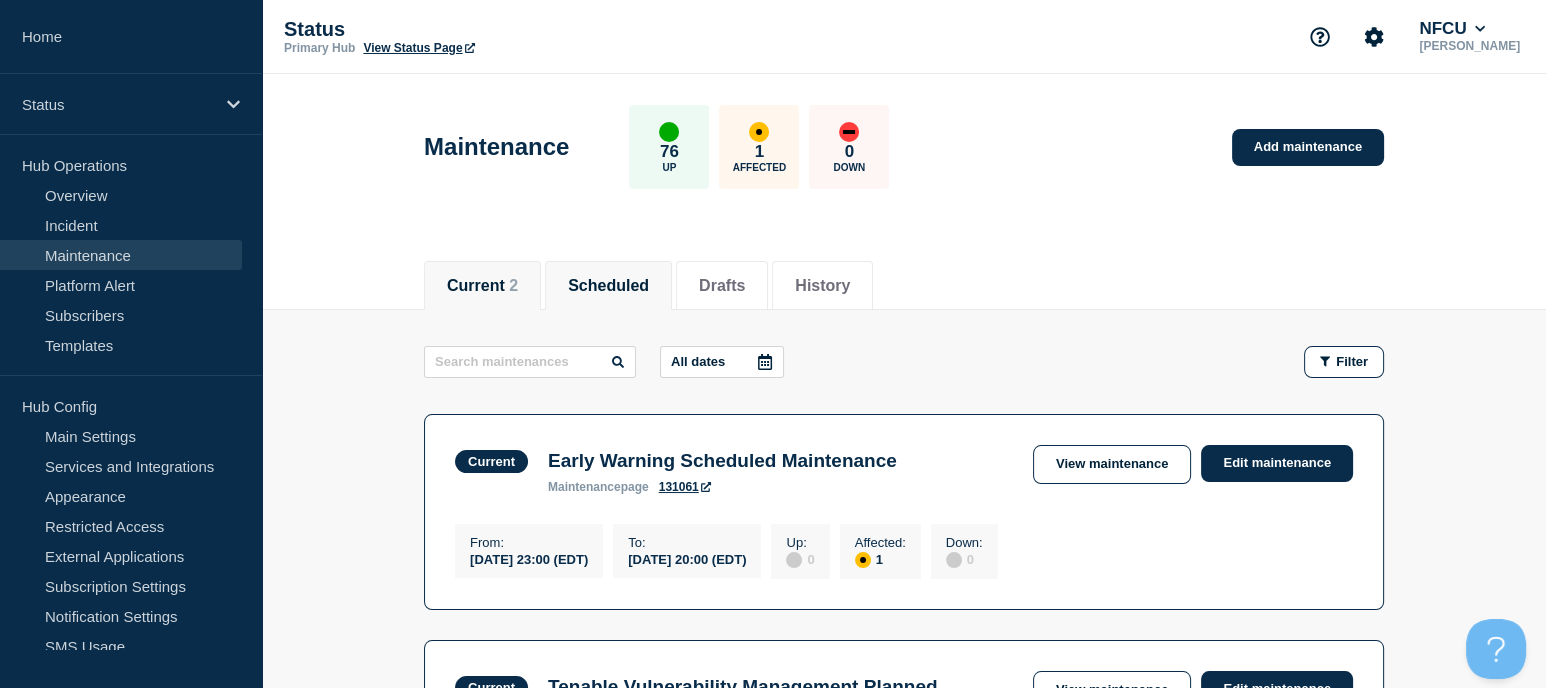 click on "Scheduled" at bounding box center (608, 286) 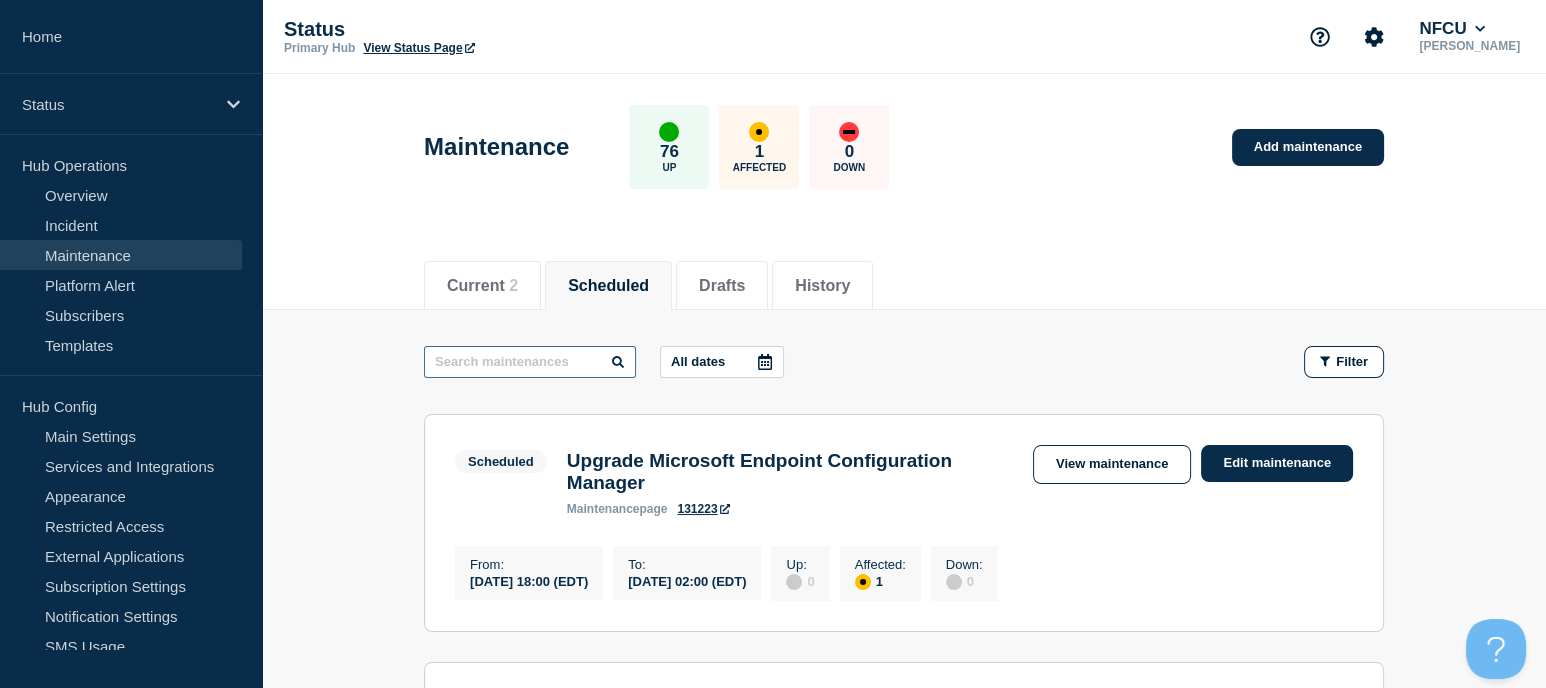 click at bounding box center [530, 362] 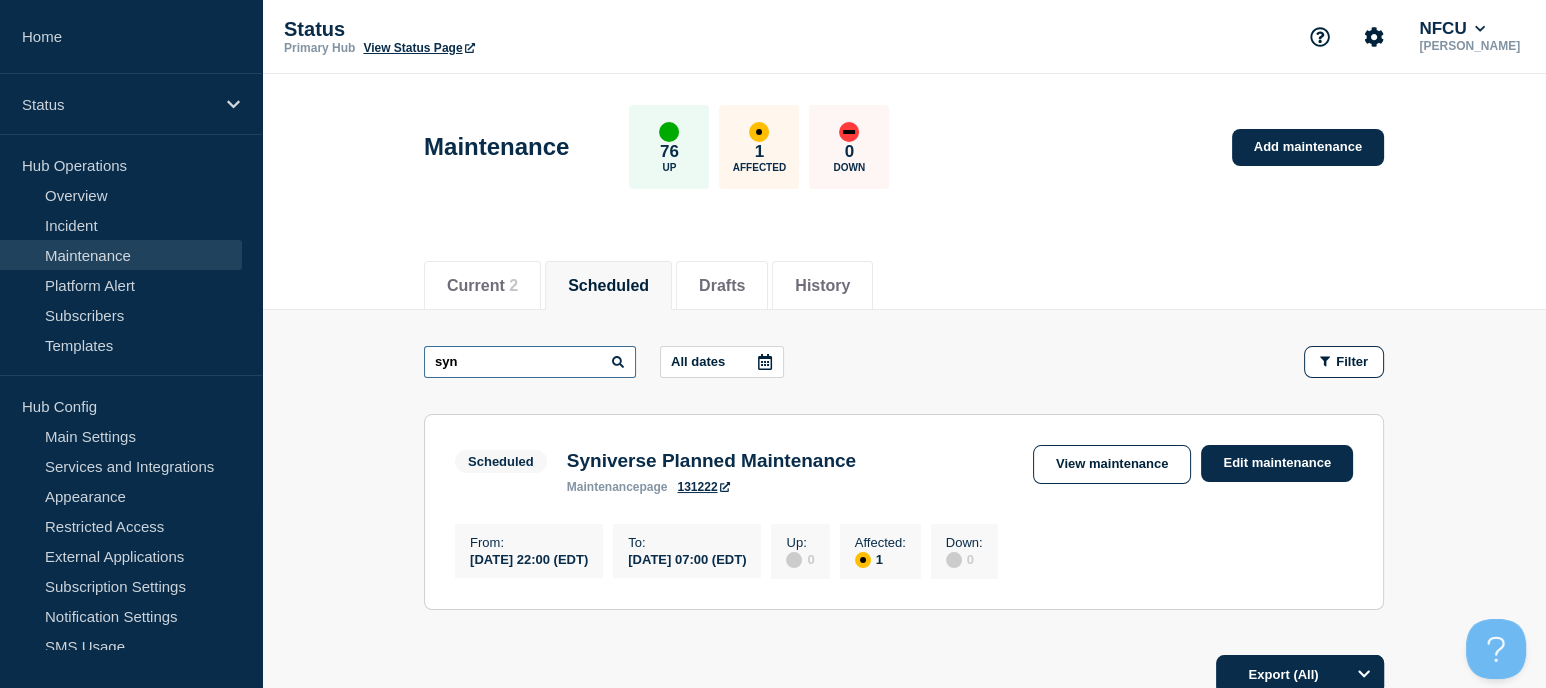 click on "syn" at bounding box center [530, 362] 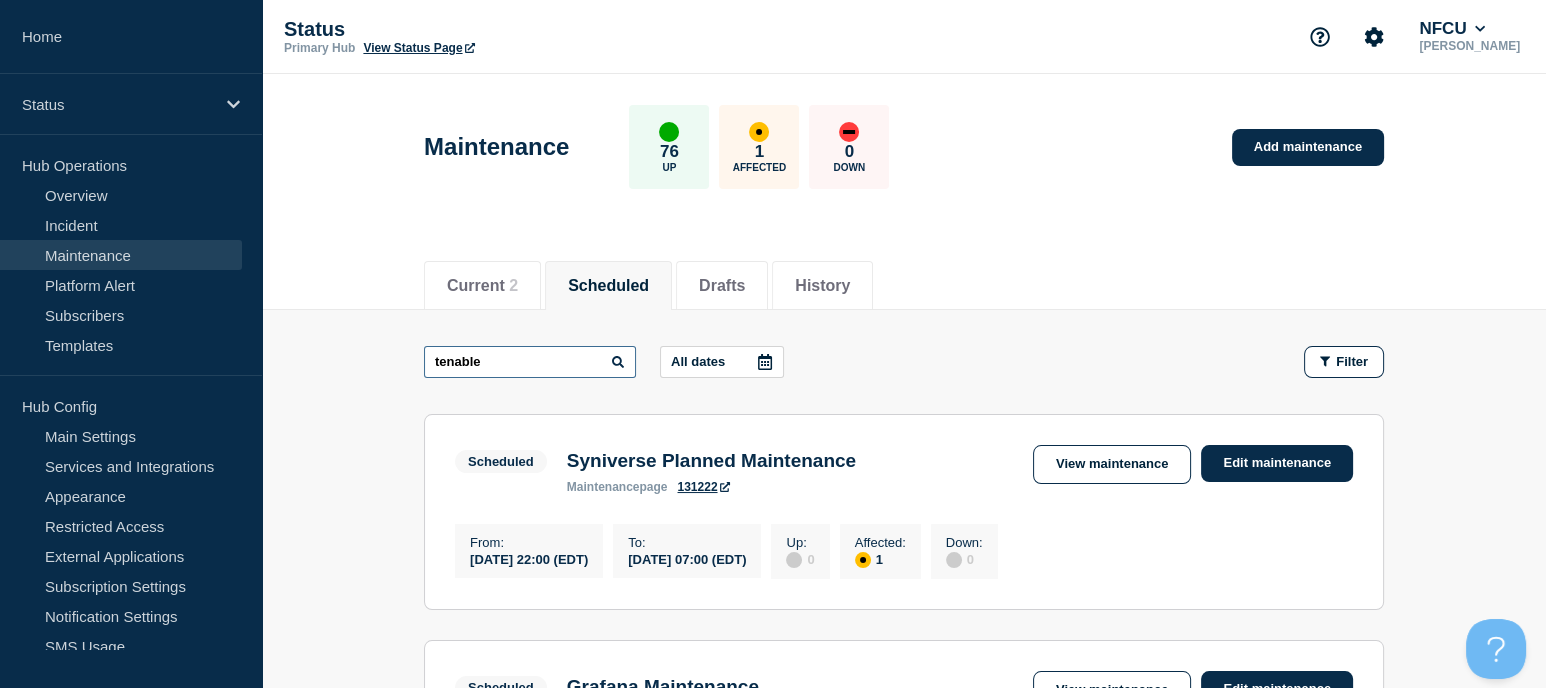 type on "tenable" 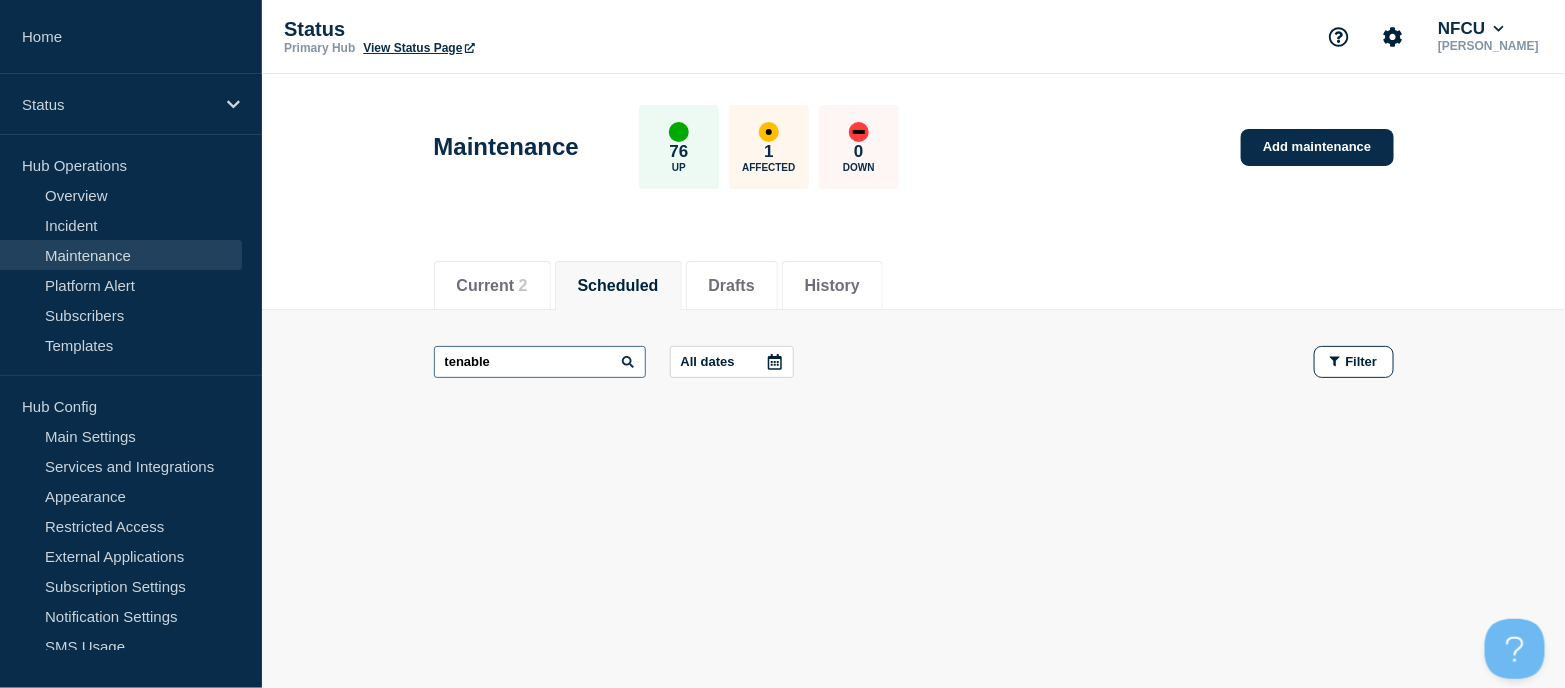 click on "tenable" at bounding box center (540, 362) 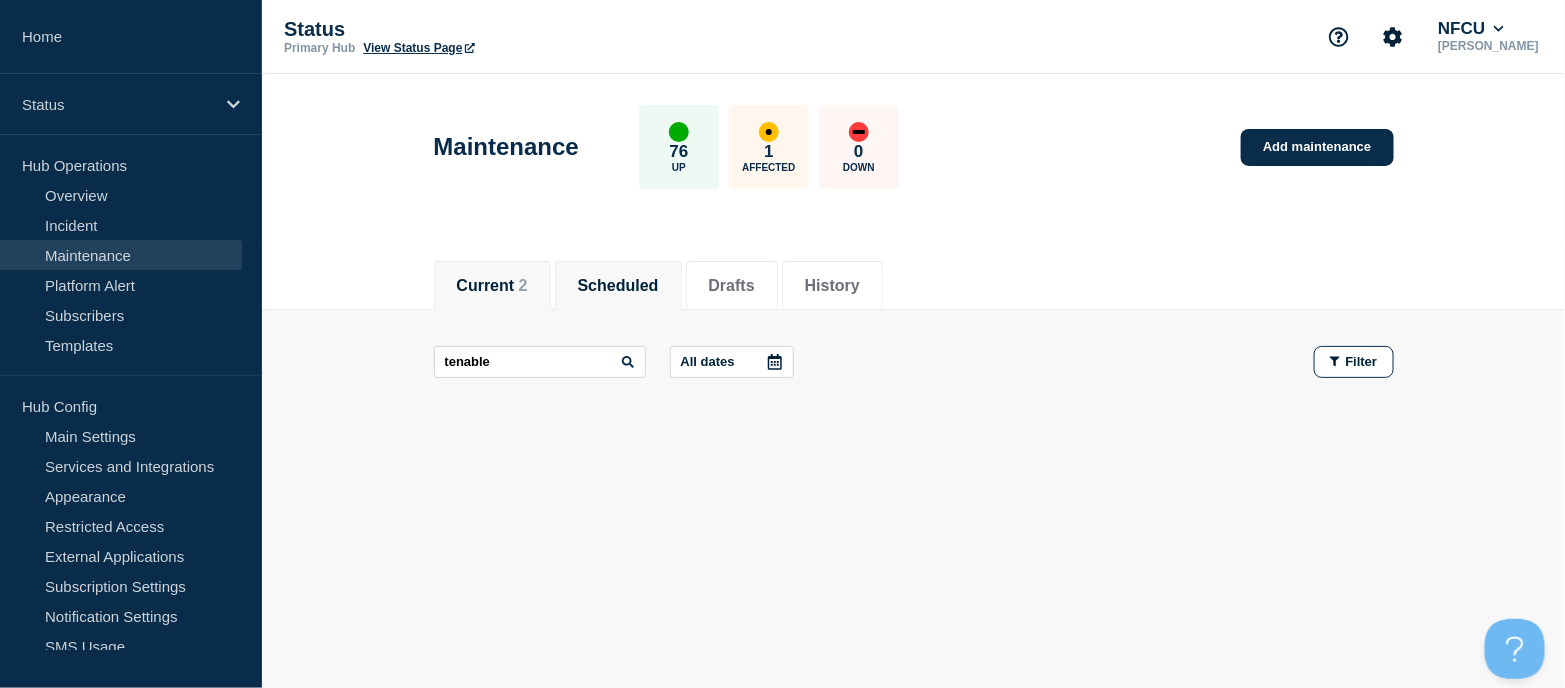 click on "Current    2" at bounding box center (492, 286) 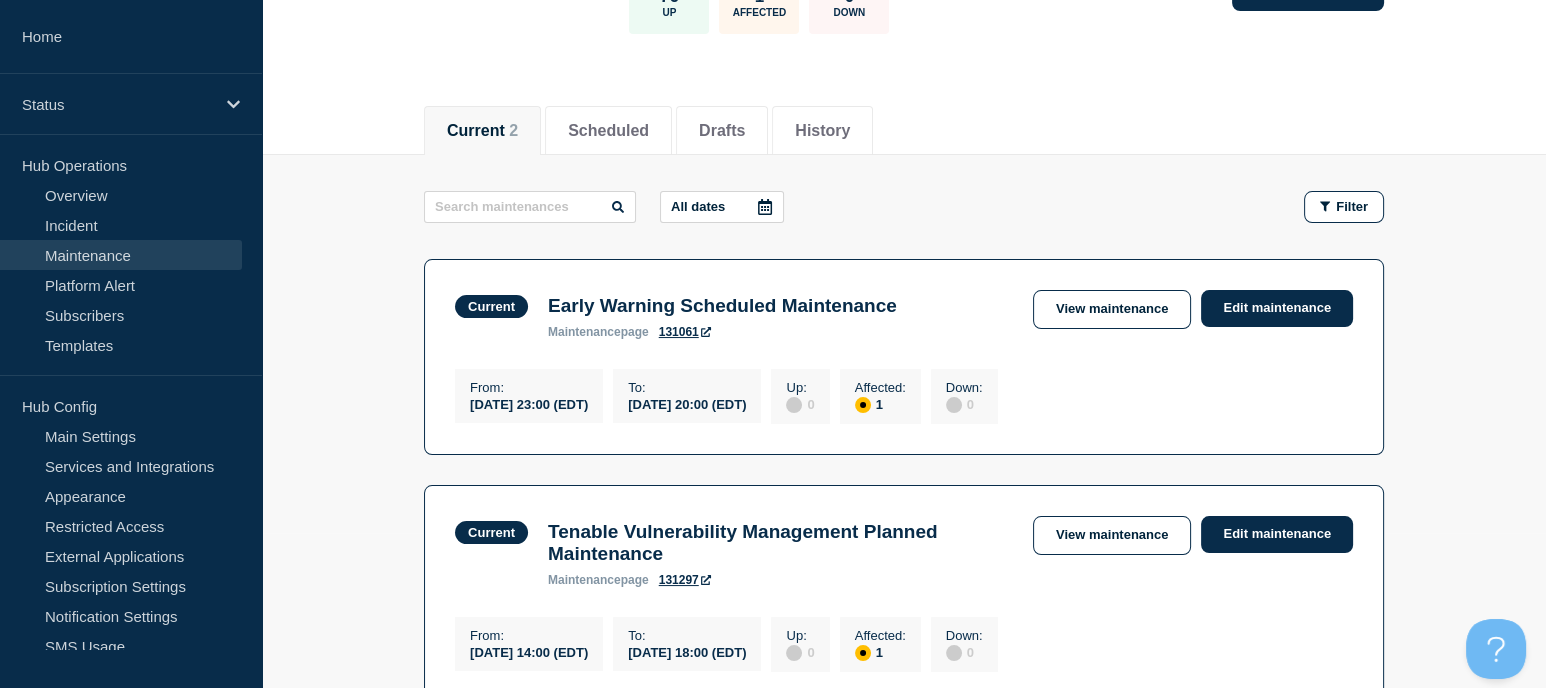 scroll, scrollTop: 155, scrollLeft: 0, axis: vertical 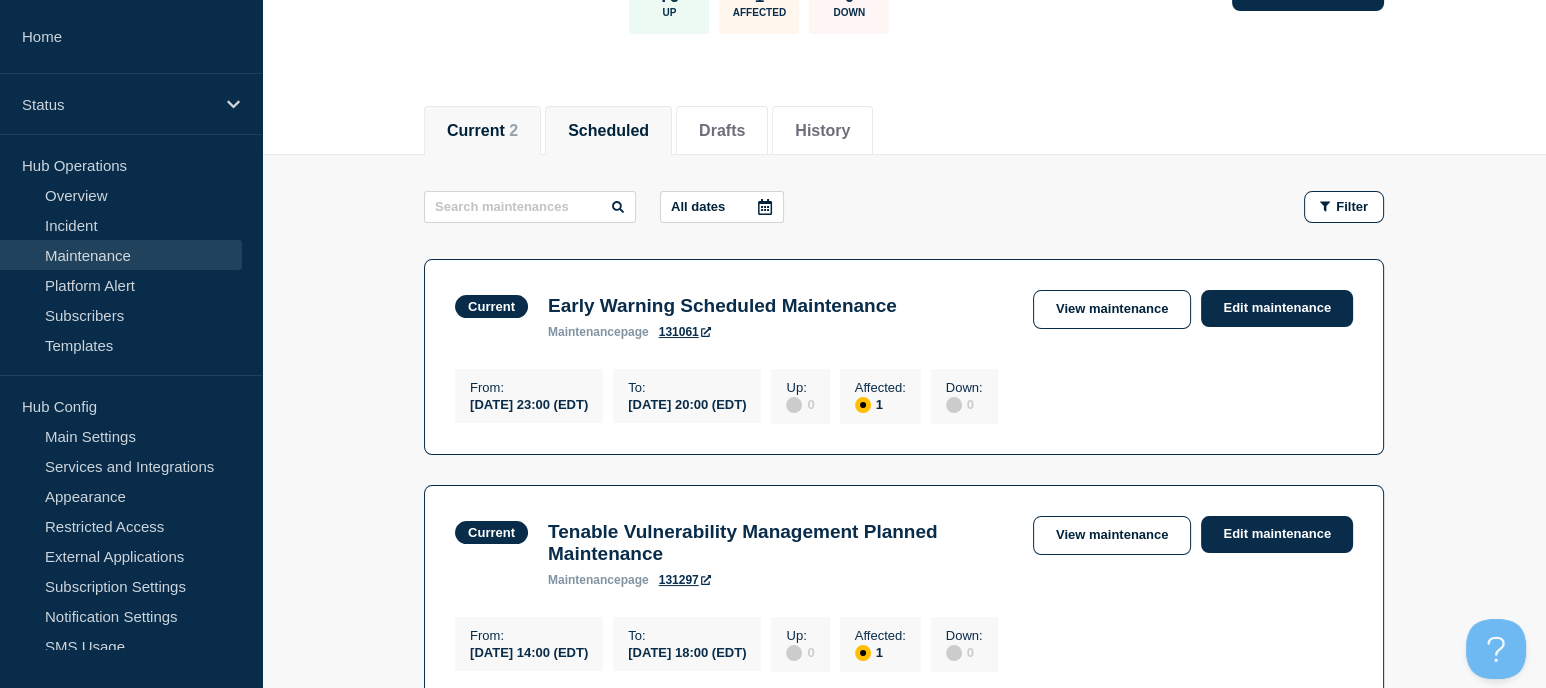 click on "Scheduled" 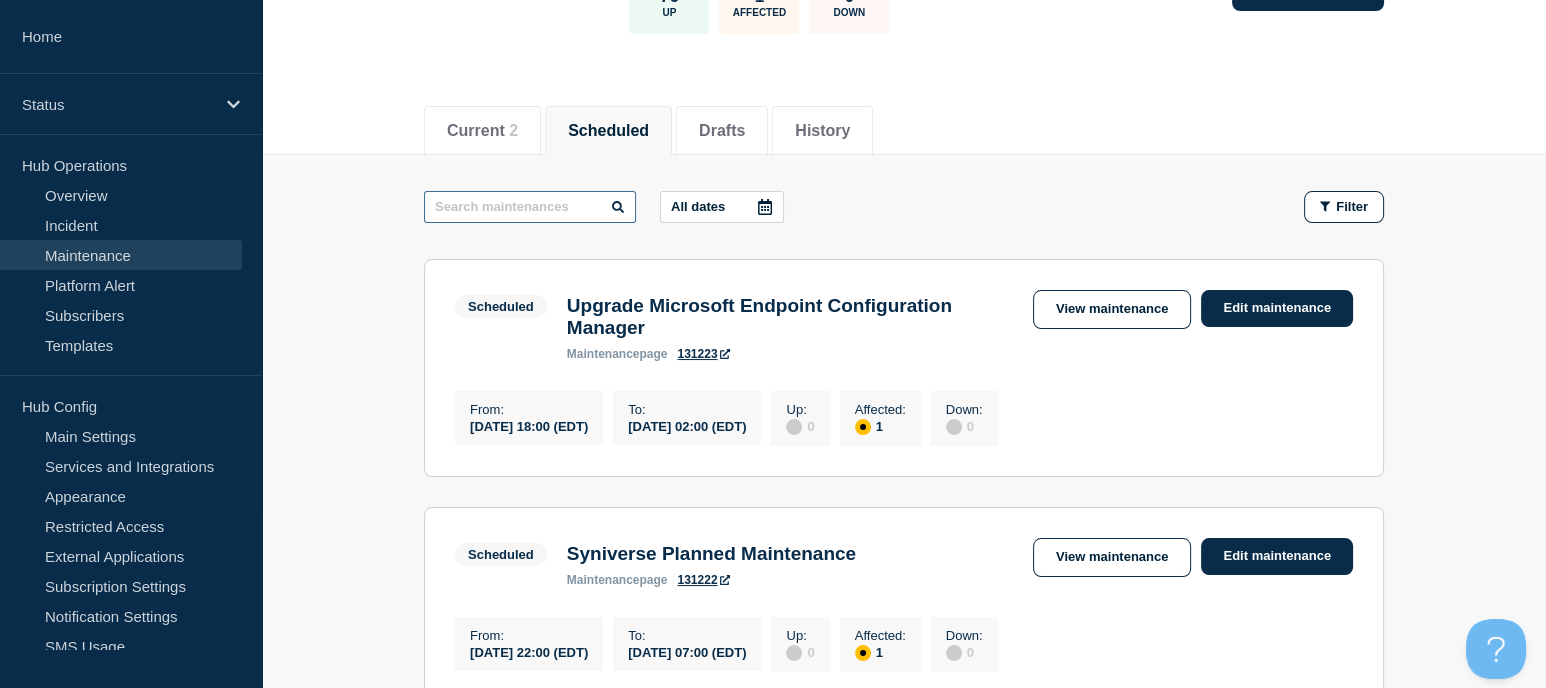 click at bounding box center [530, 207] 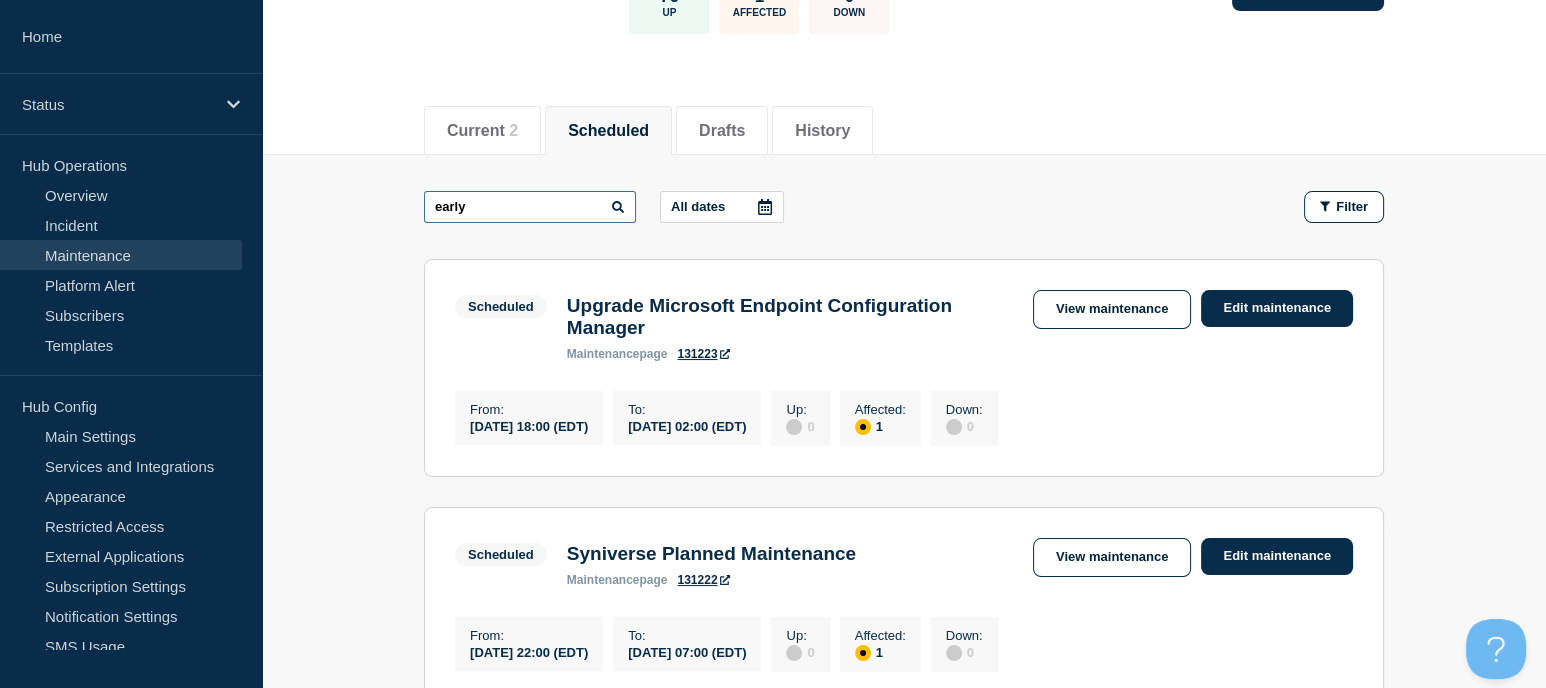 type on "early" 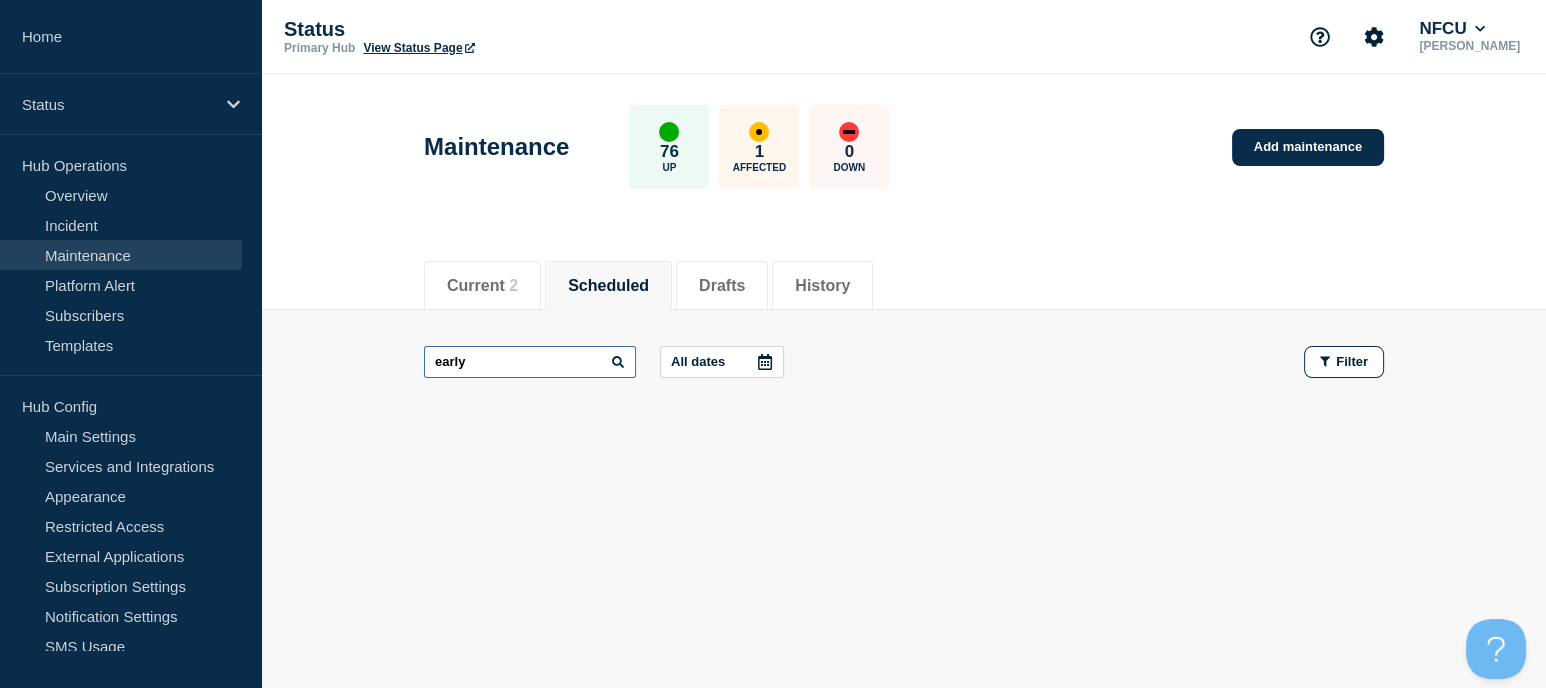 scroll, scrollTop: 0, scrollLeft: 0, axis: both 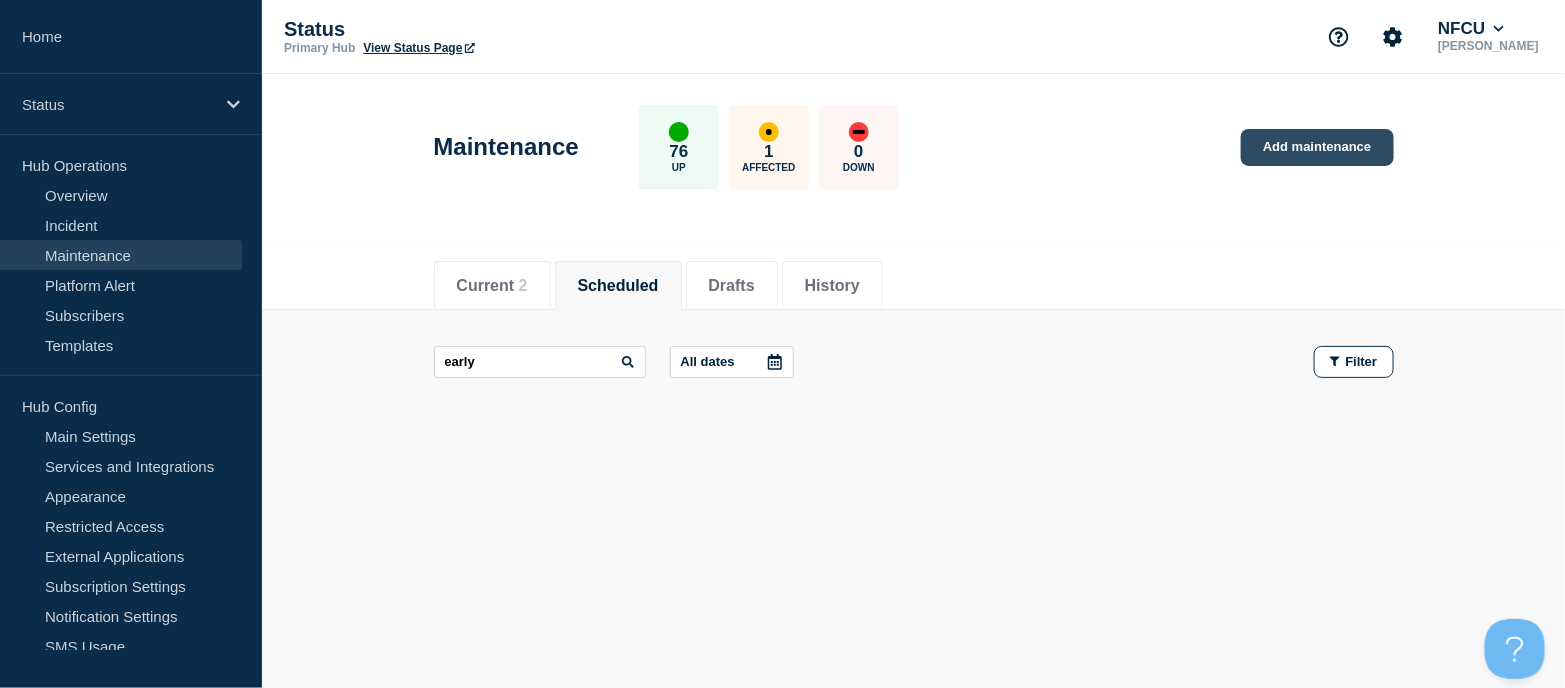 click on "Add maintenance" 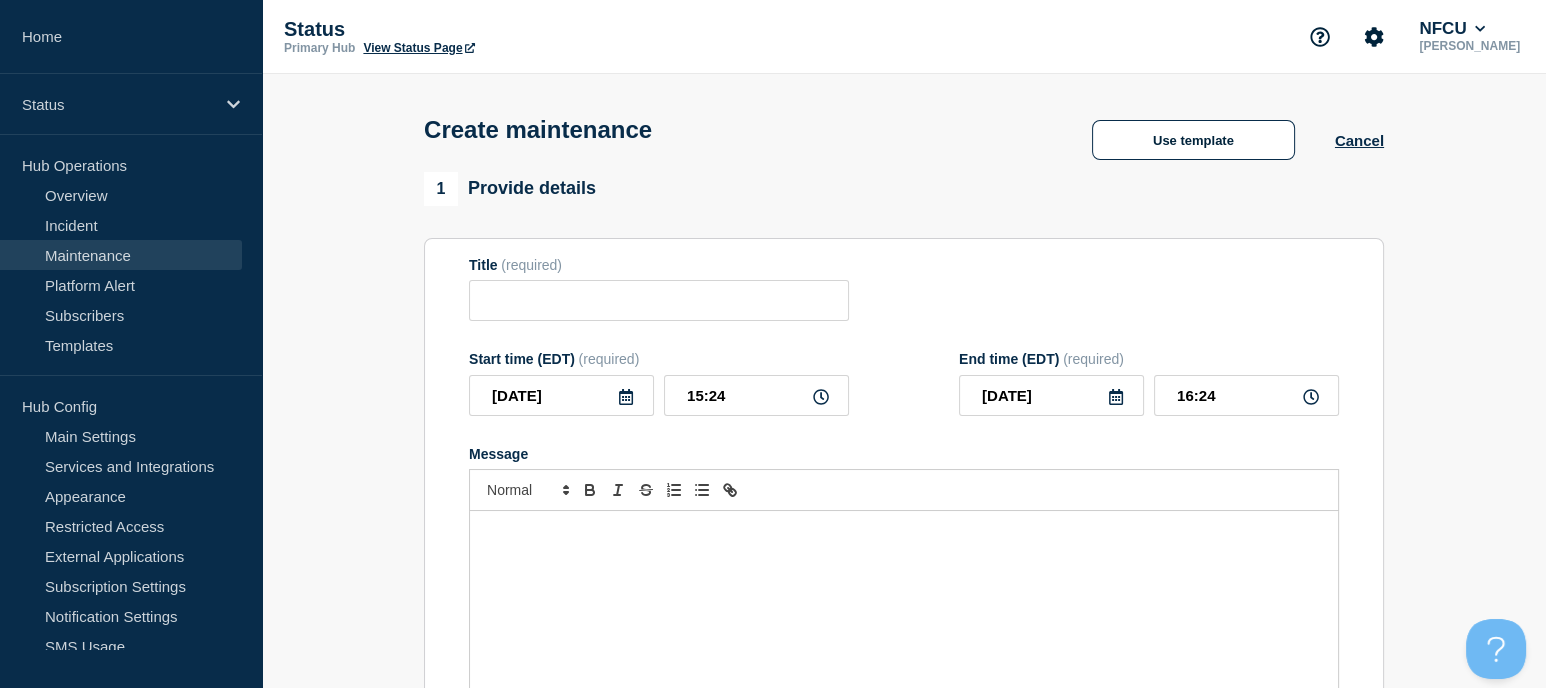 checkbox on "true" 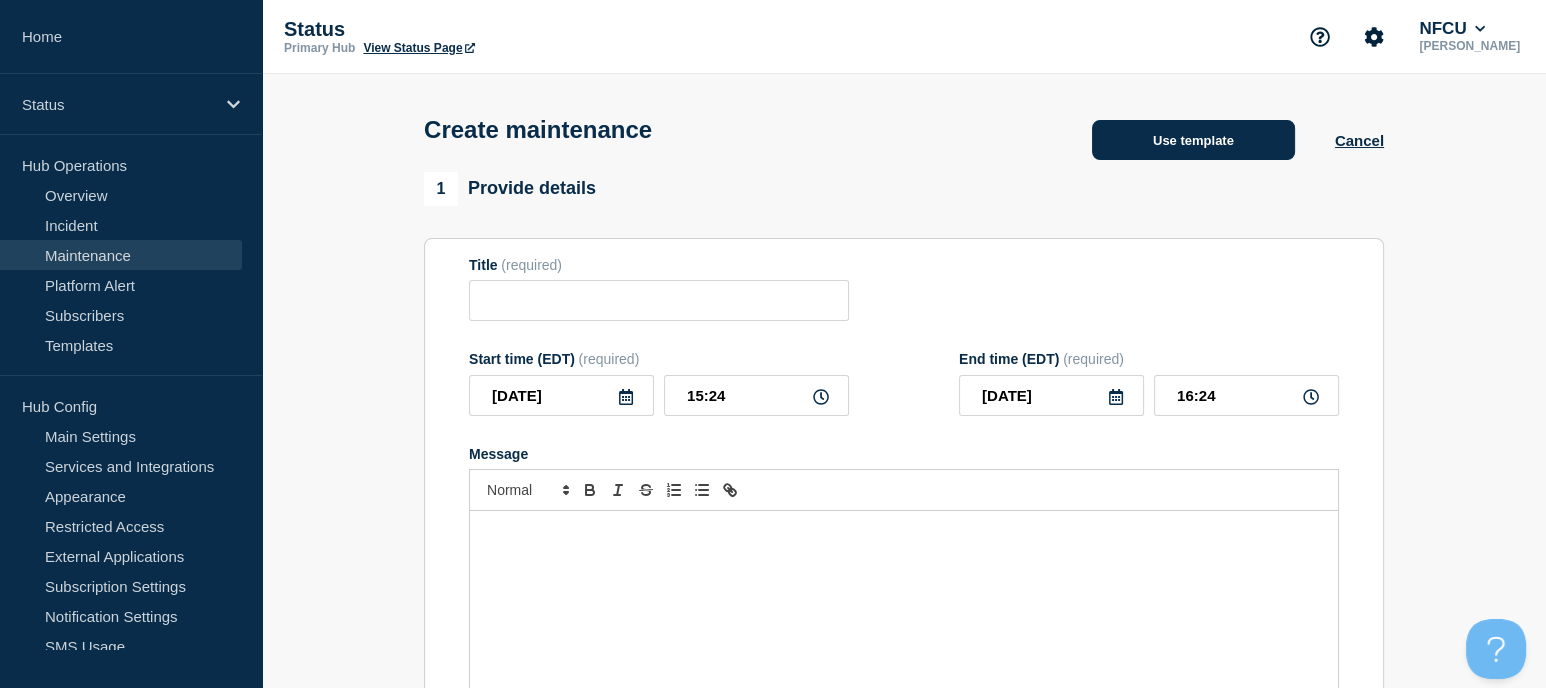 click on "Use template" at bounding box center [1193, 140] 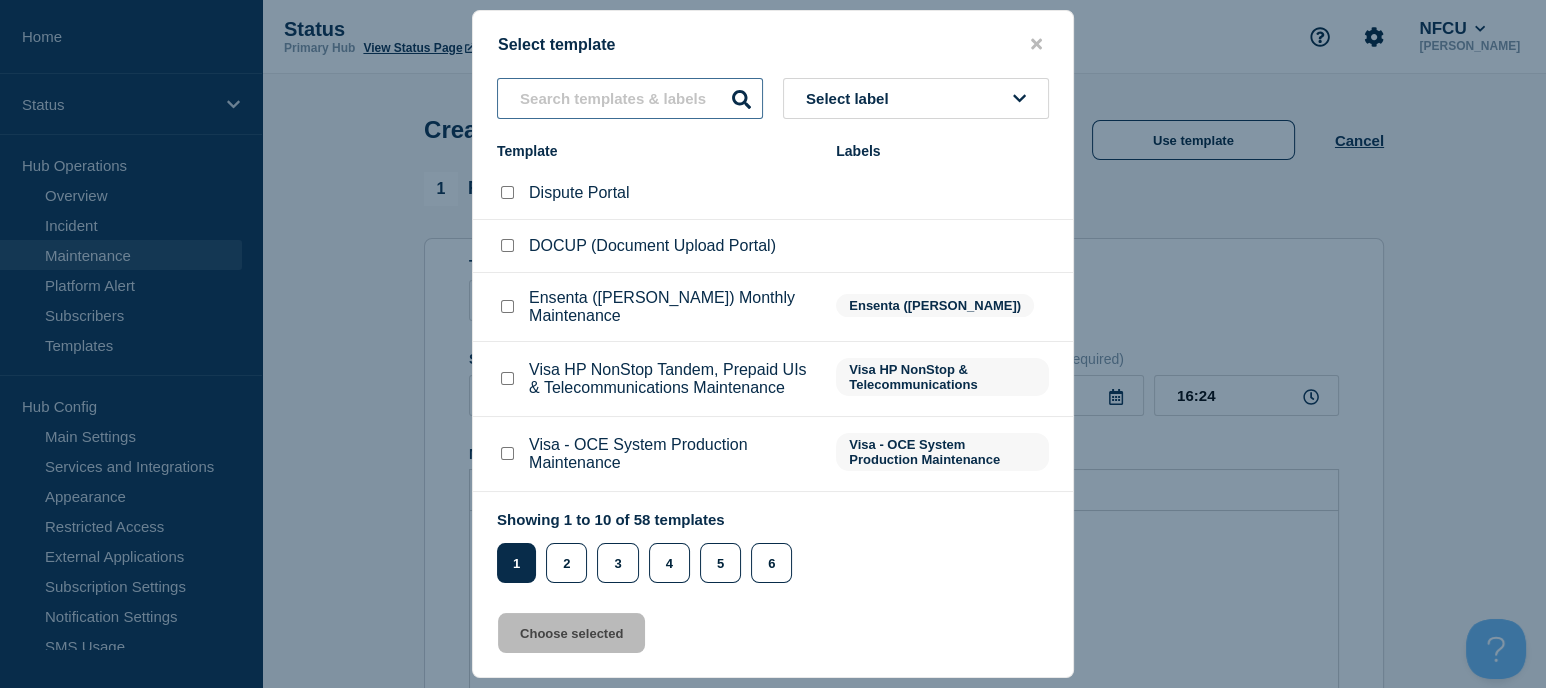 click at bounding box center (630, 98) 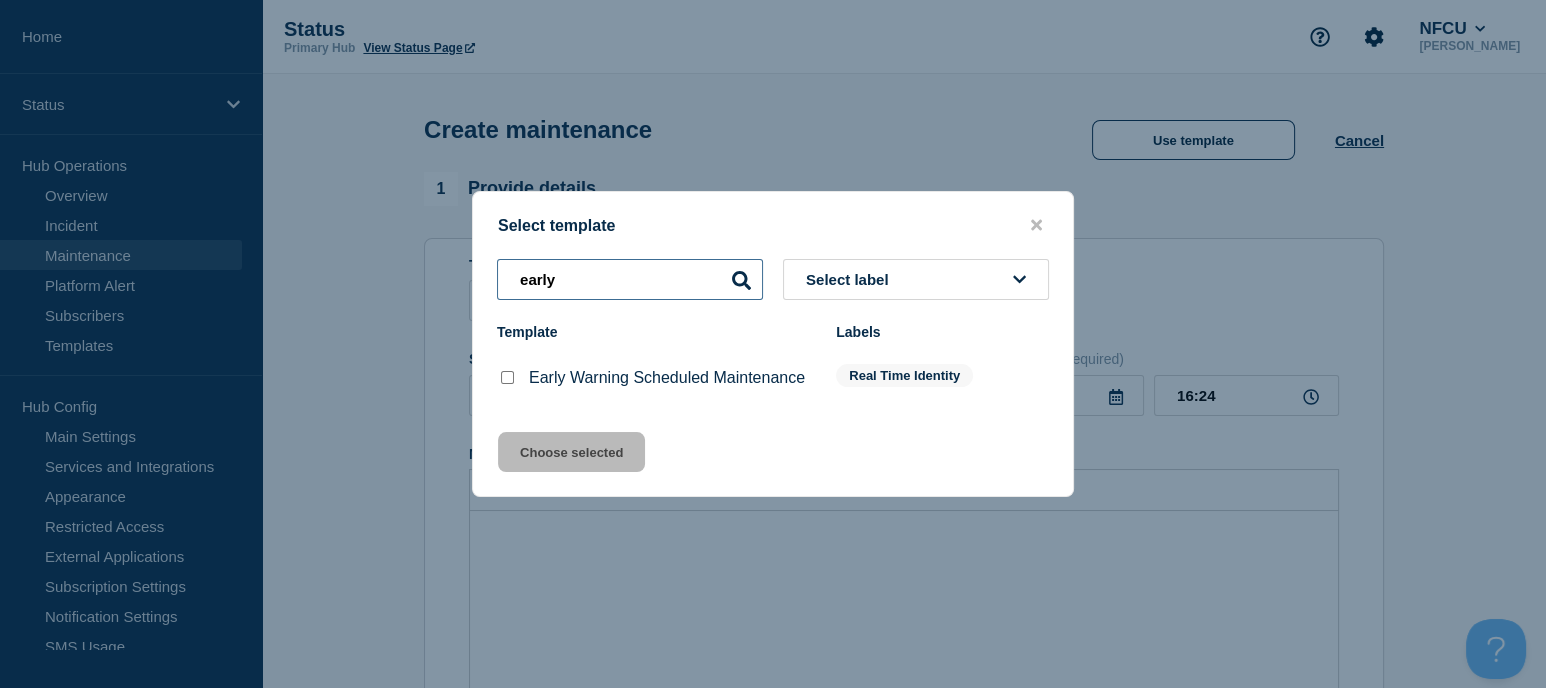 type on "early" 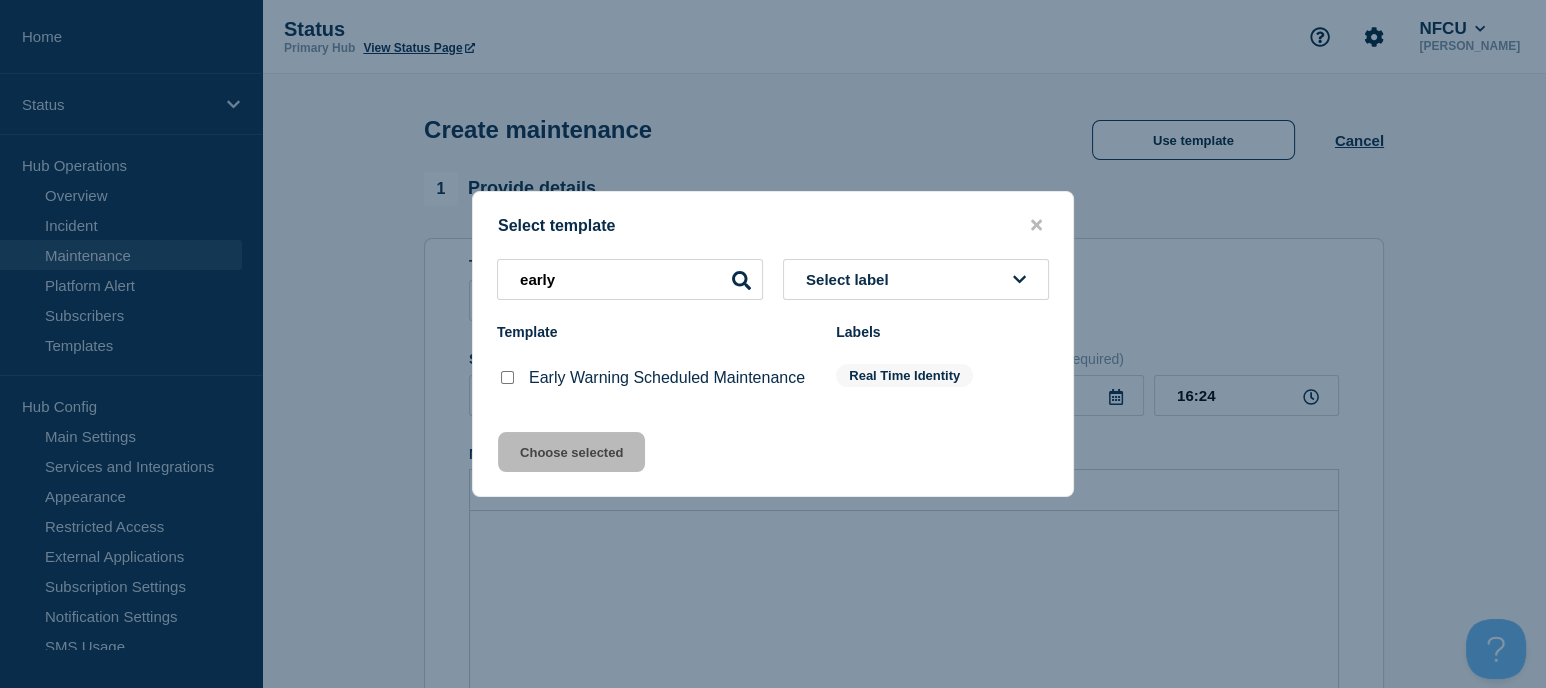 click at bounding box center (507, 377) 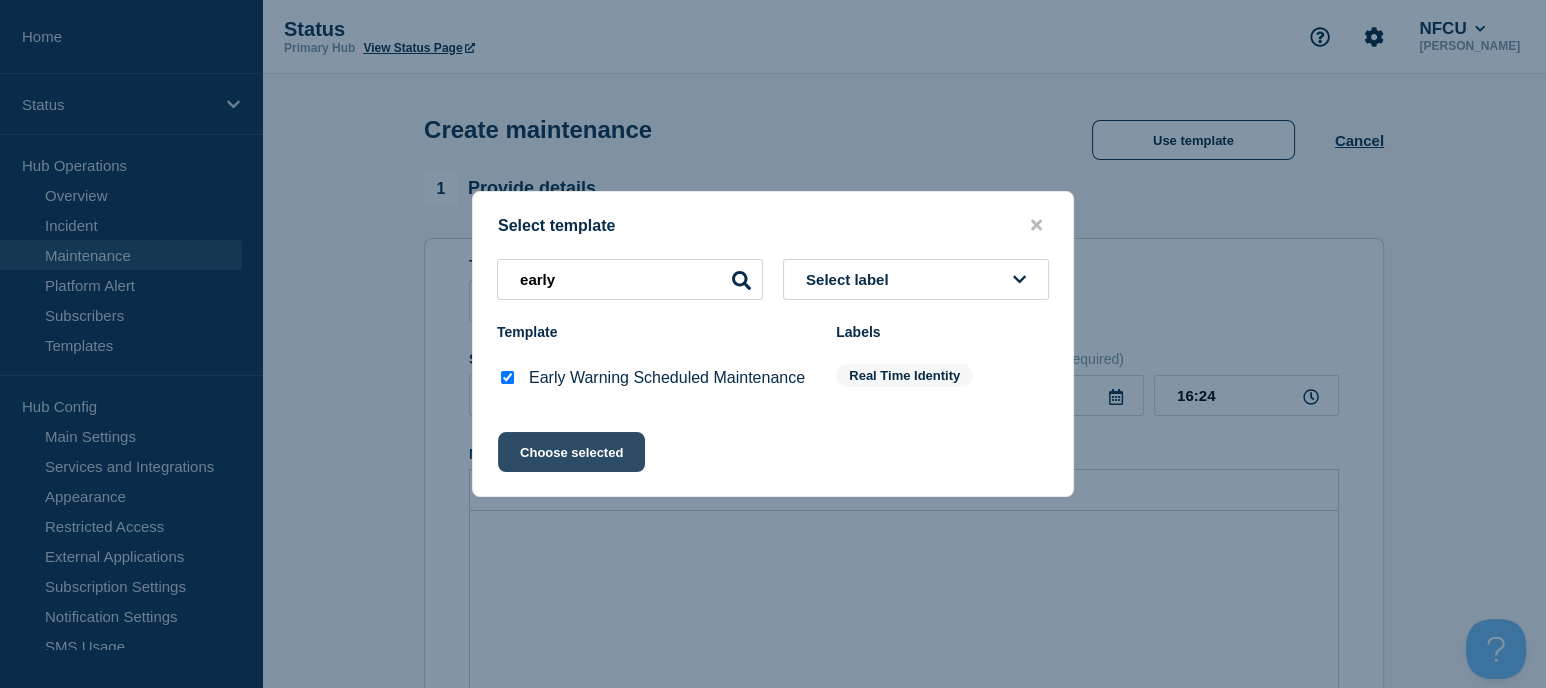 click on "Choose selected" 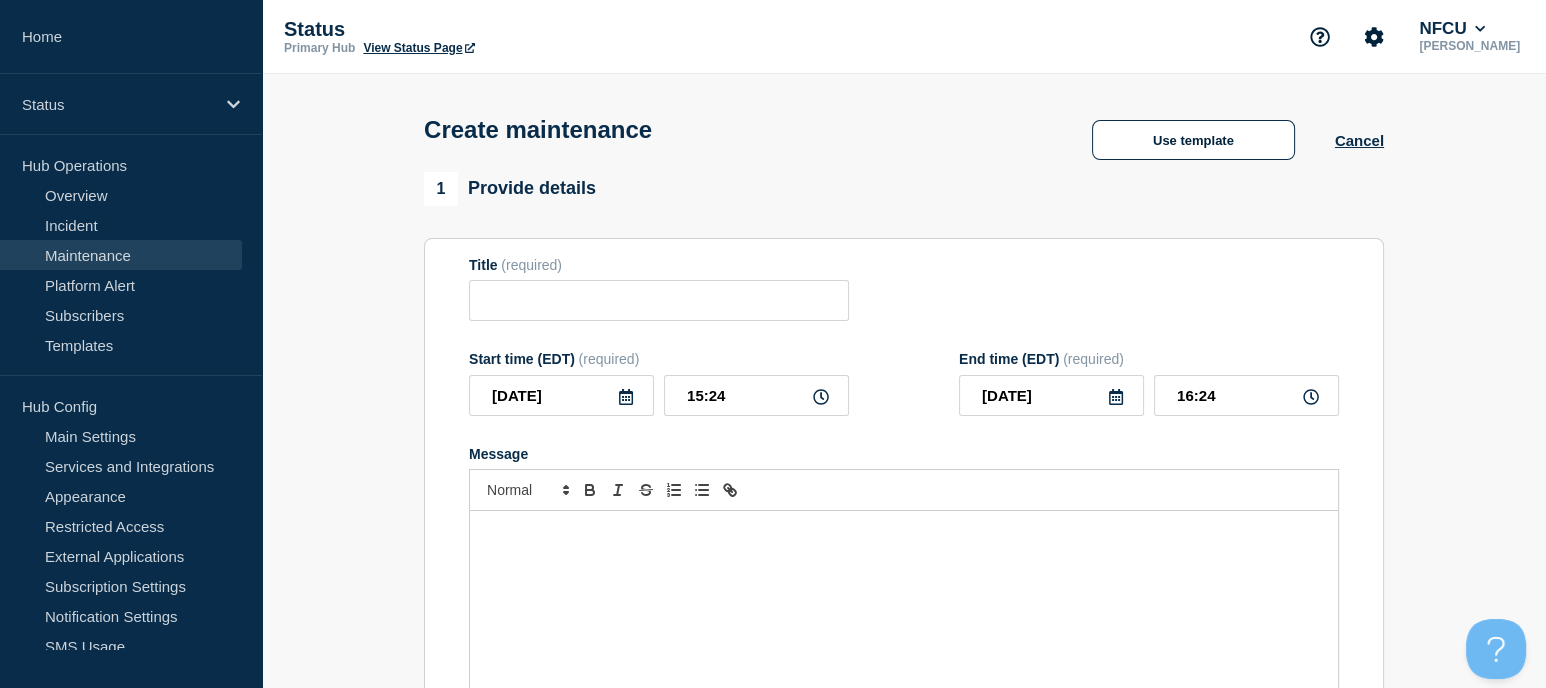 type on "Early Warning Scheduled Maintenance" 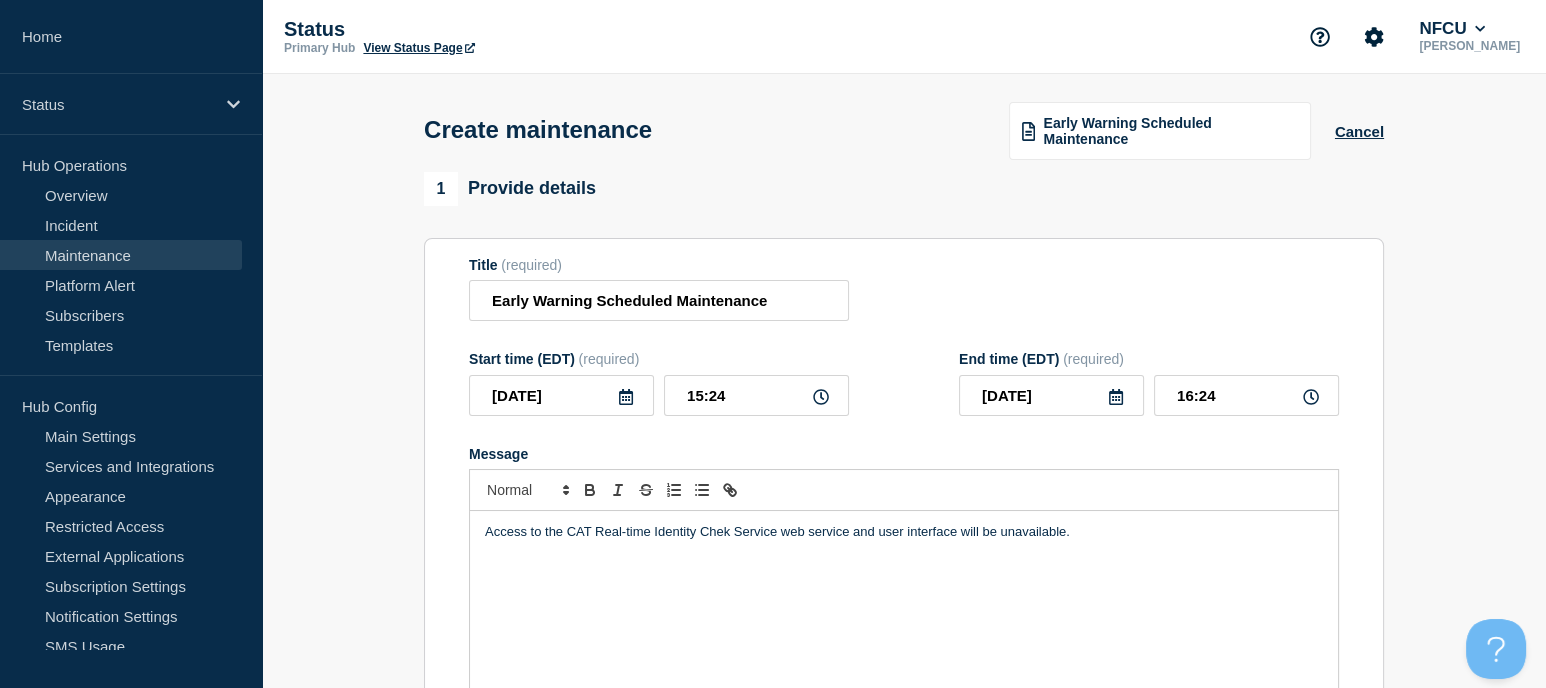 click 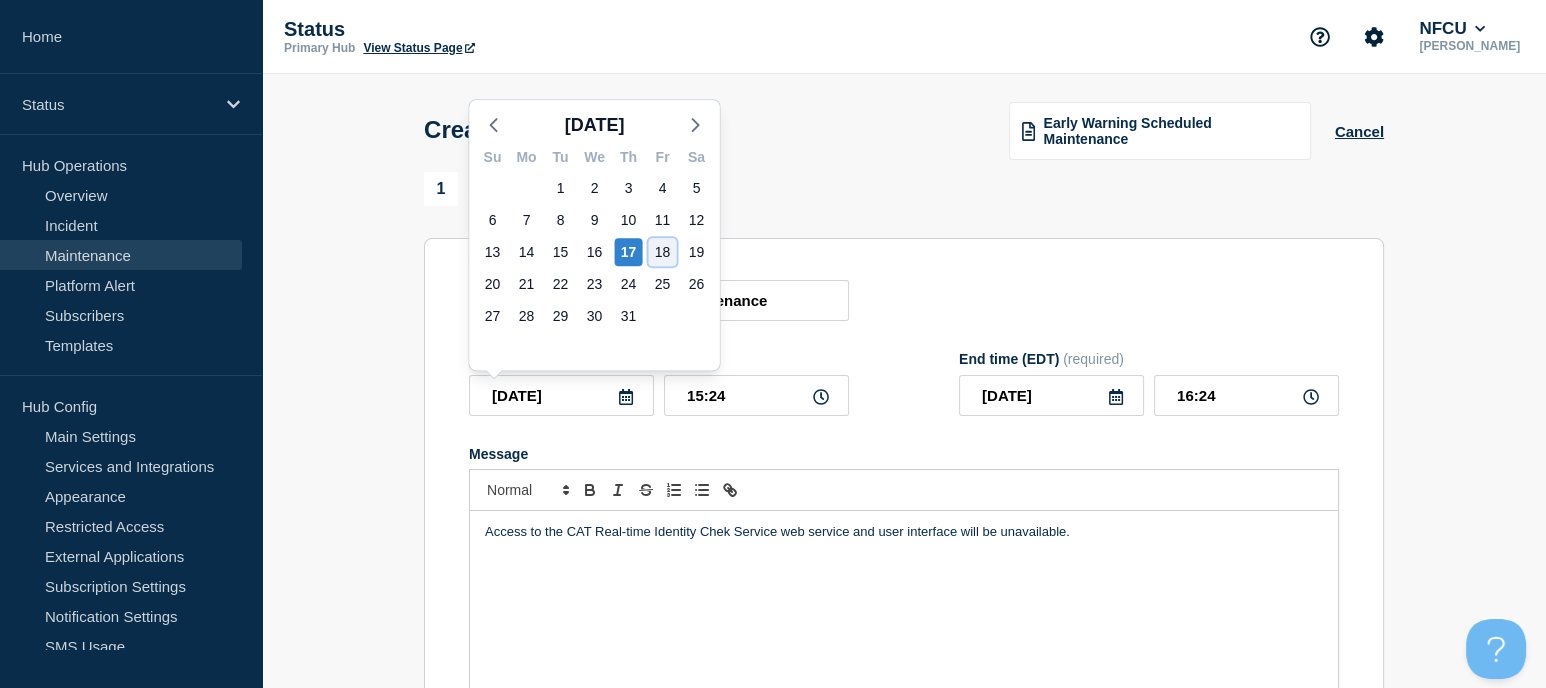 click on "18" 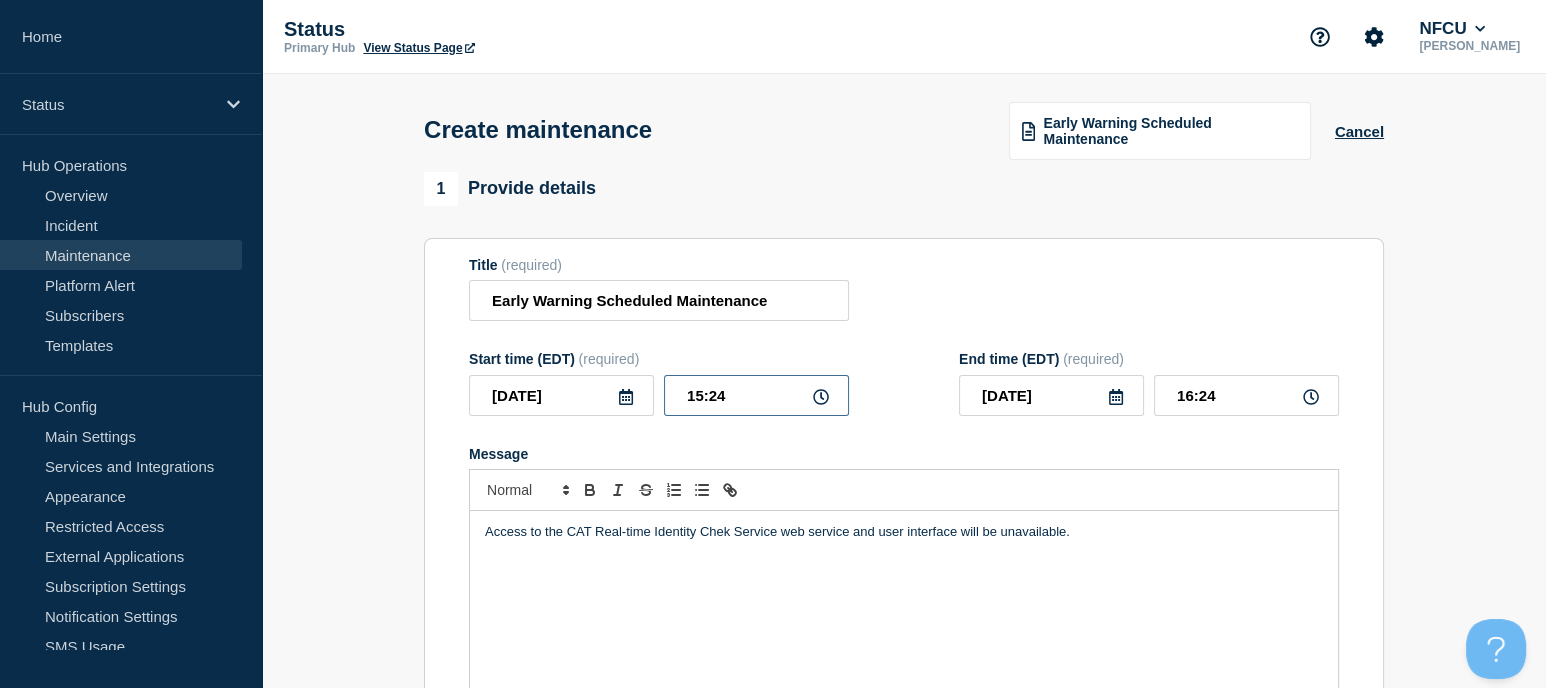 drag, startPoint x: 756, startPoint y: 412, endPoint x: 585, endPoint y: 363, distance: 177.88199 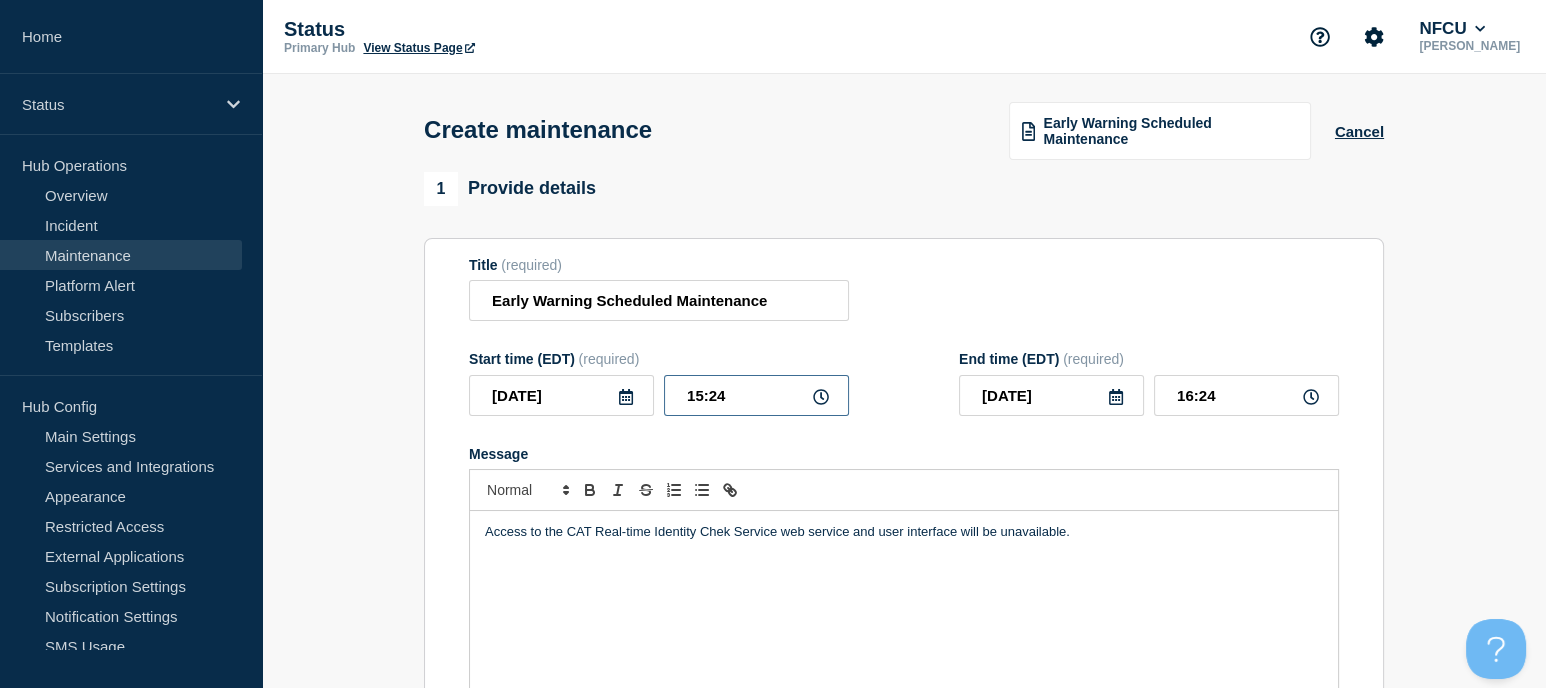 click on "Start time (EDT)  (required) 2025-07-18 15:24" at bounding box center [659, 383] 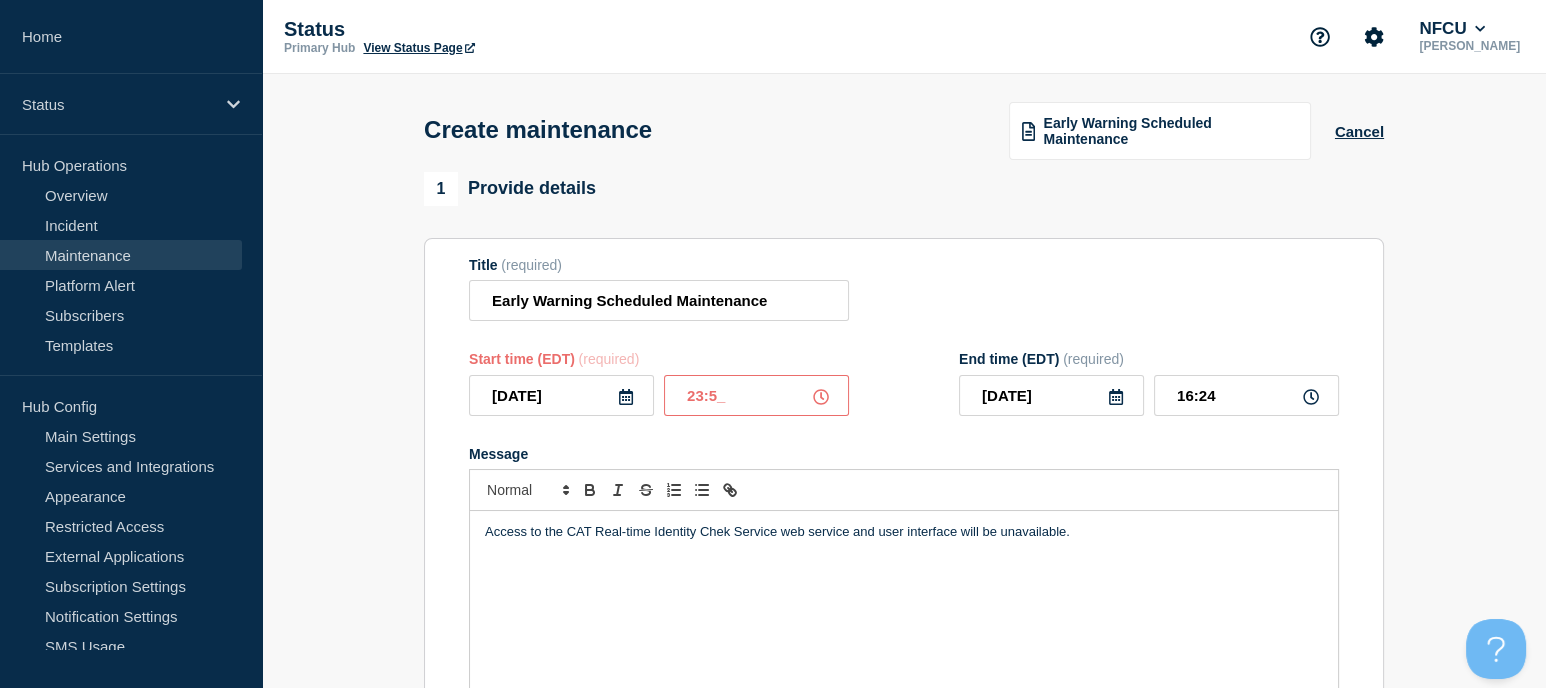 type on "23:59" 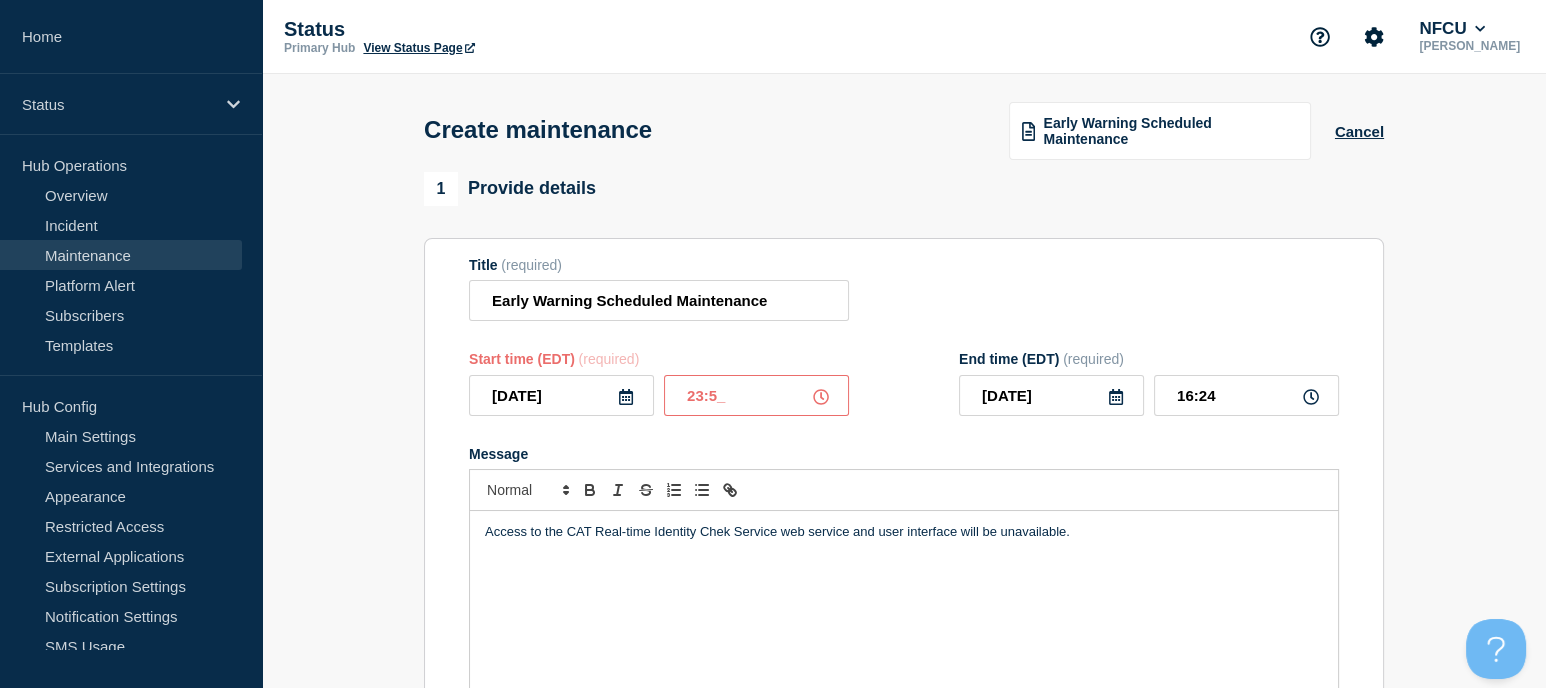 type on "2025-07-19" 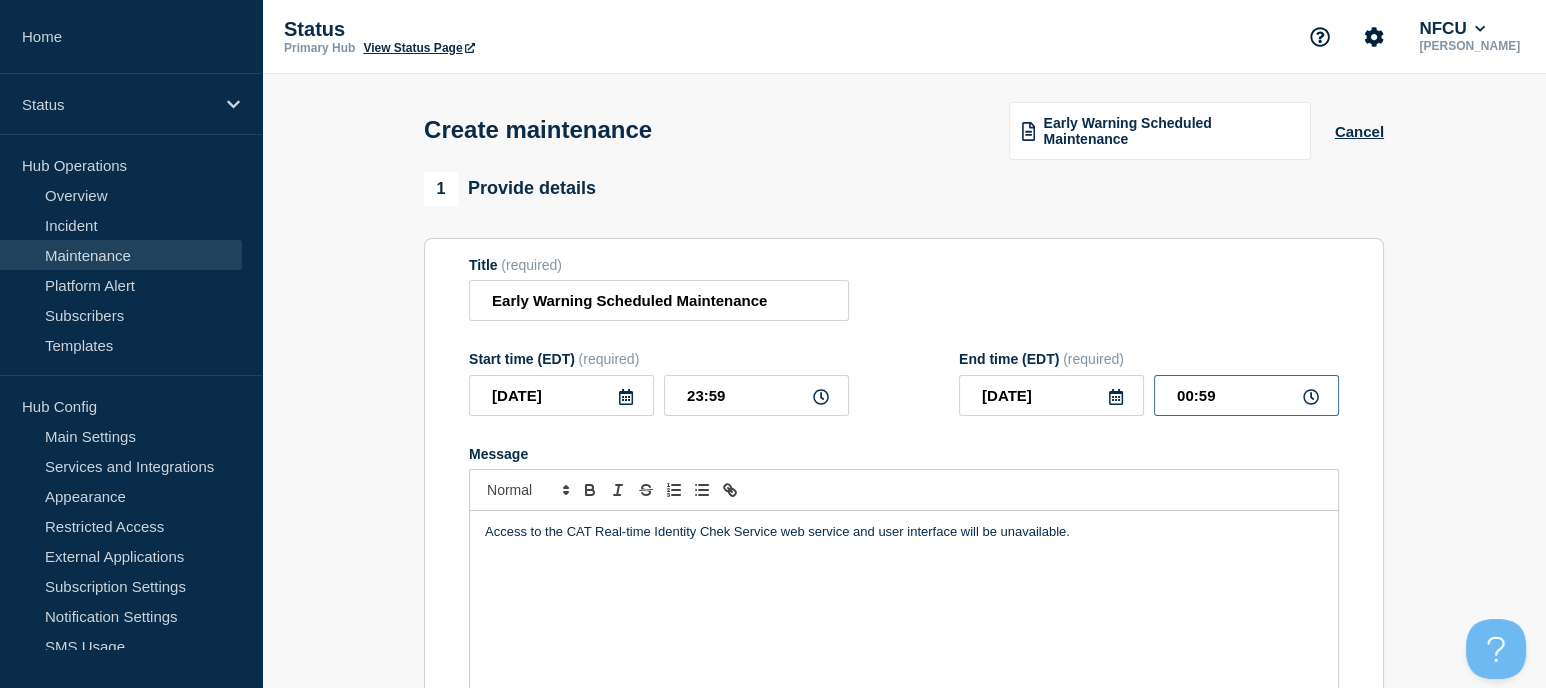 drag, startPoint x: 1246, startPoint y: 405, endPoint x: 1083, endPoint y: 373, distance: 166.1114 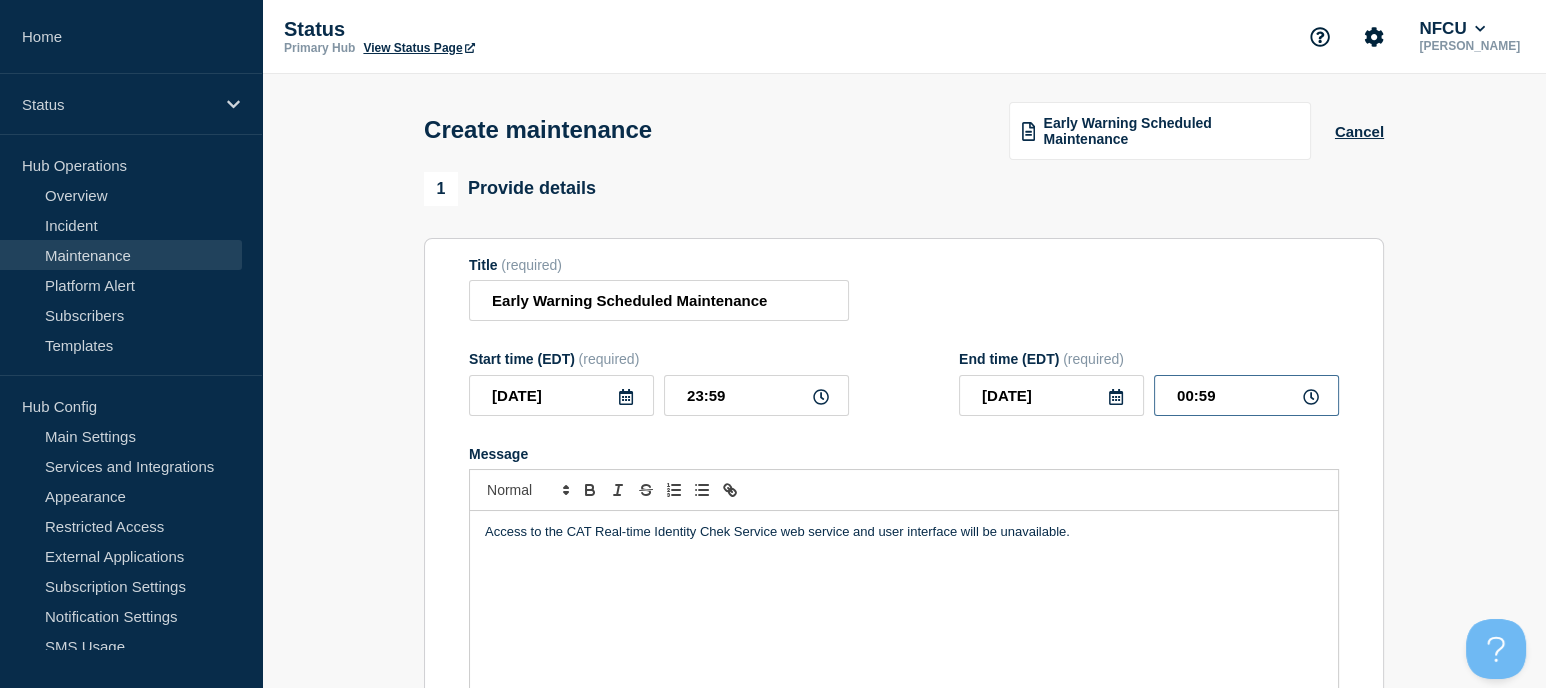 click on "End time (EDT)  (required) 2025-07-19 00:59" at bounding box center (1149, 383) 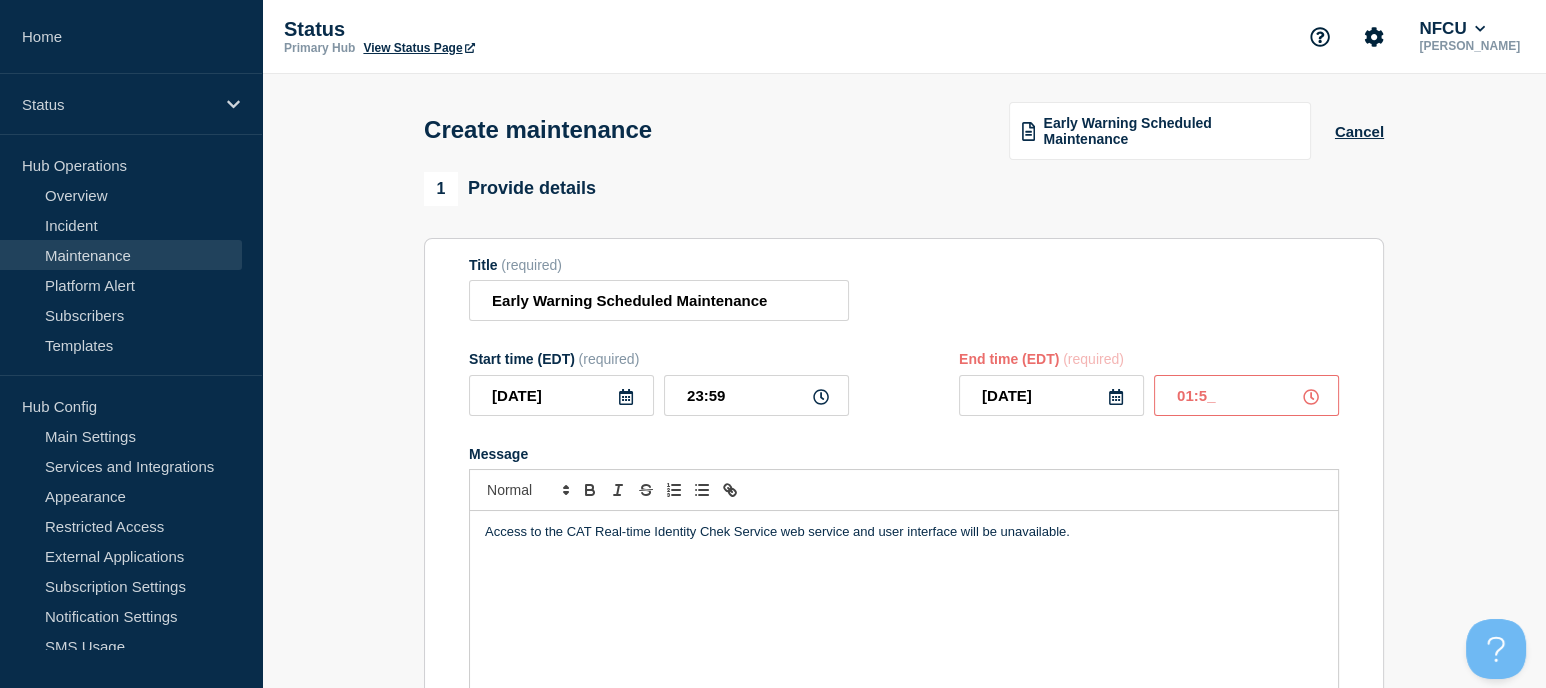 type on "01:59" 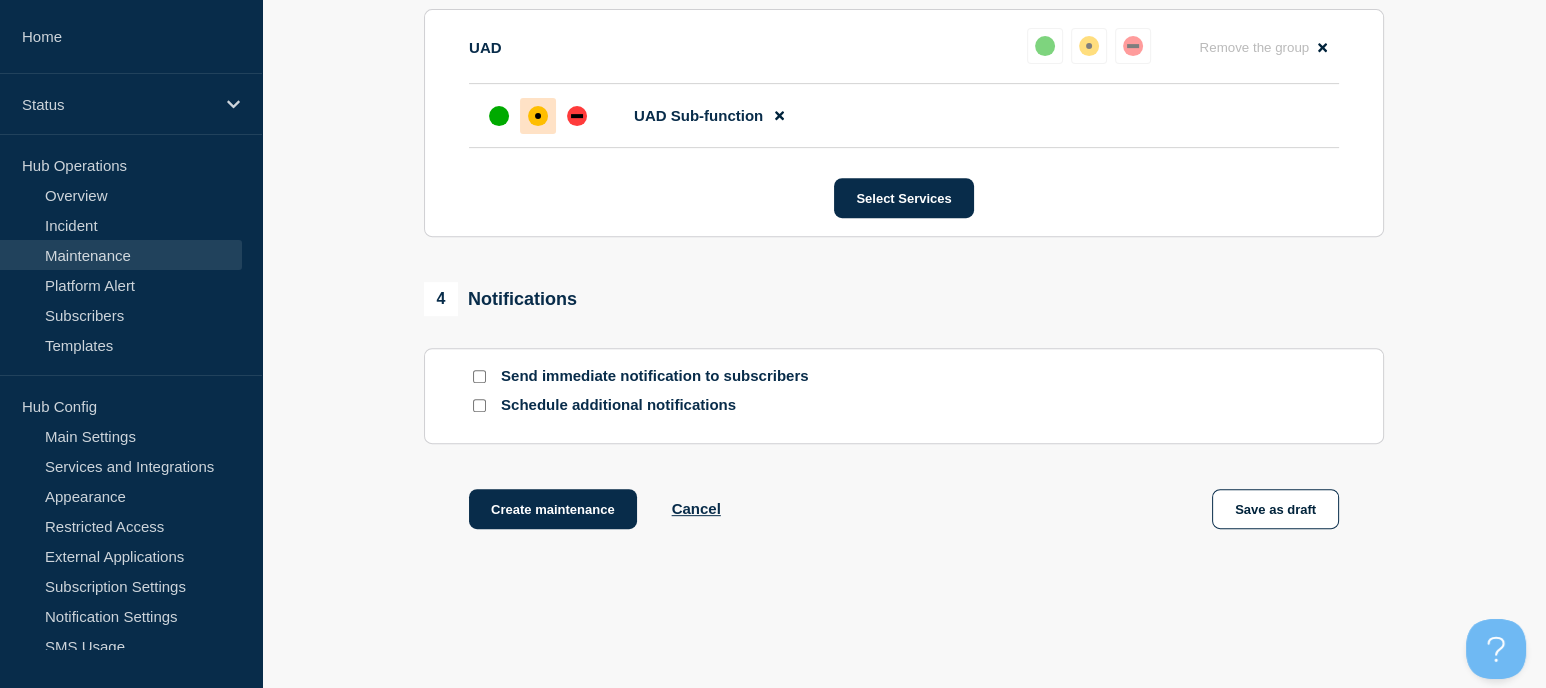 scroll, scrollTop: 1098, scrollLeft: 0, axis: vertical 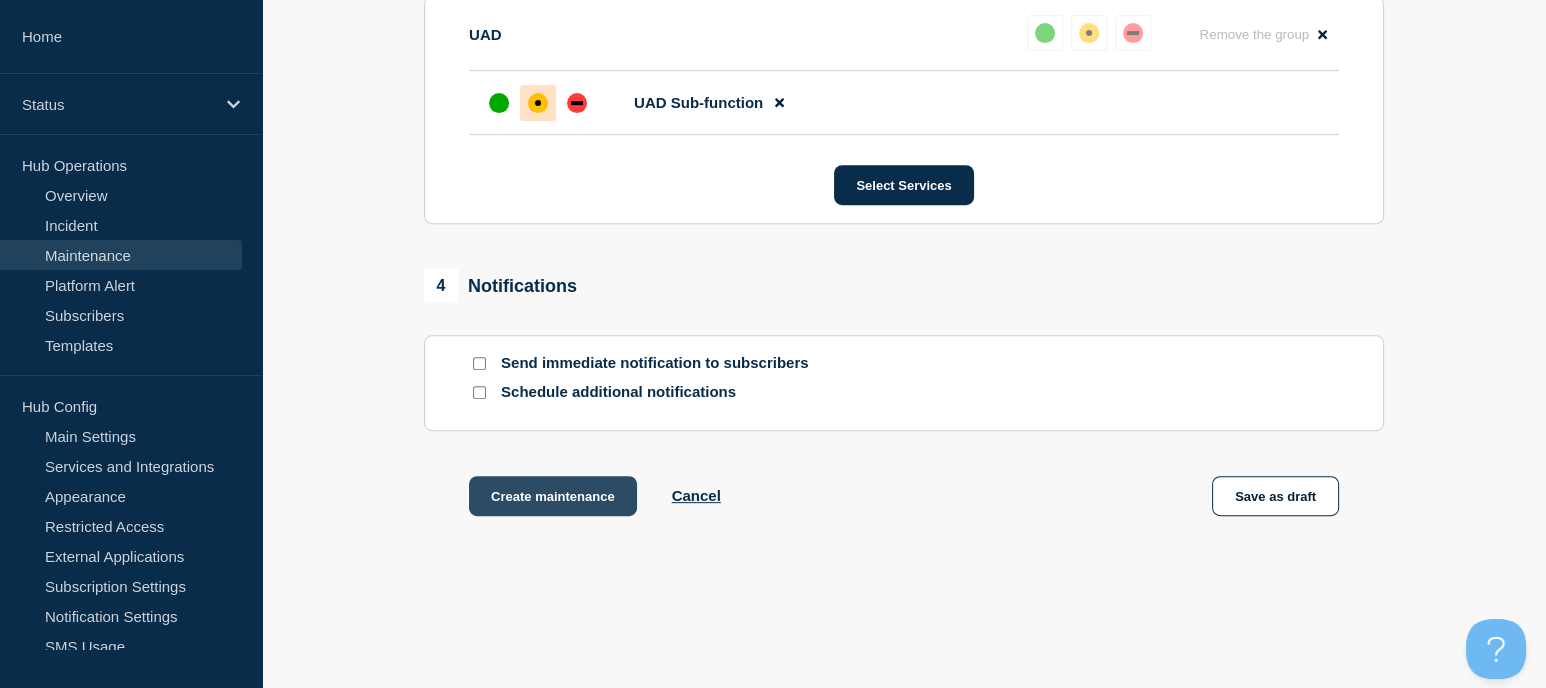 click on "Create maintenance" at bounding box center [553, 496] 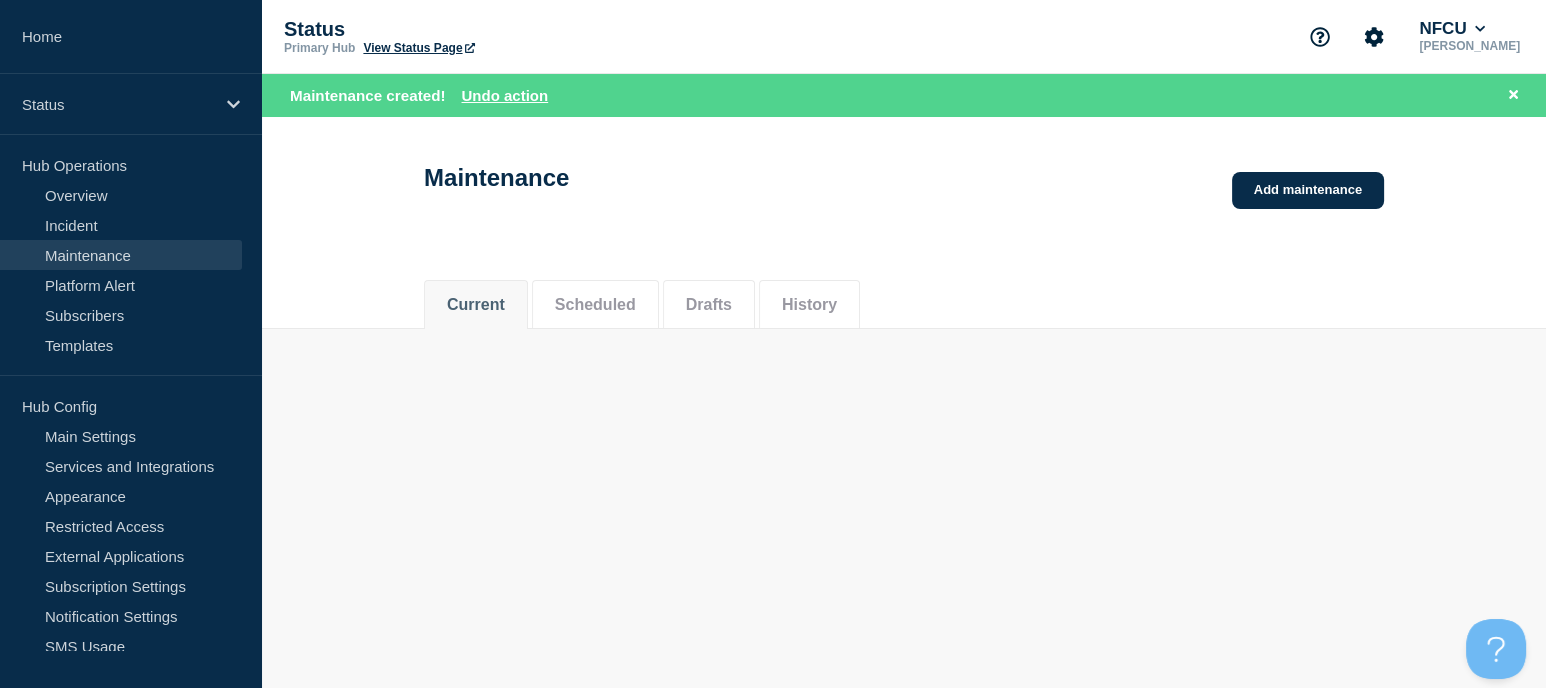 scroll, scrollTop: 0, scrollLeft: 0, axis: both 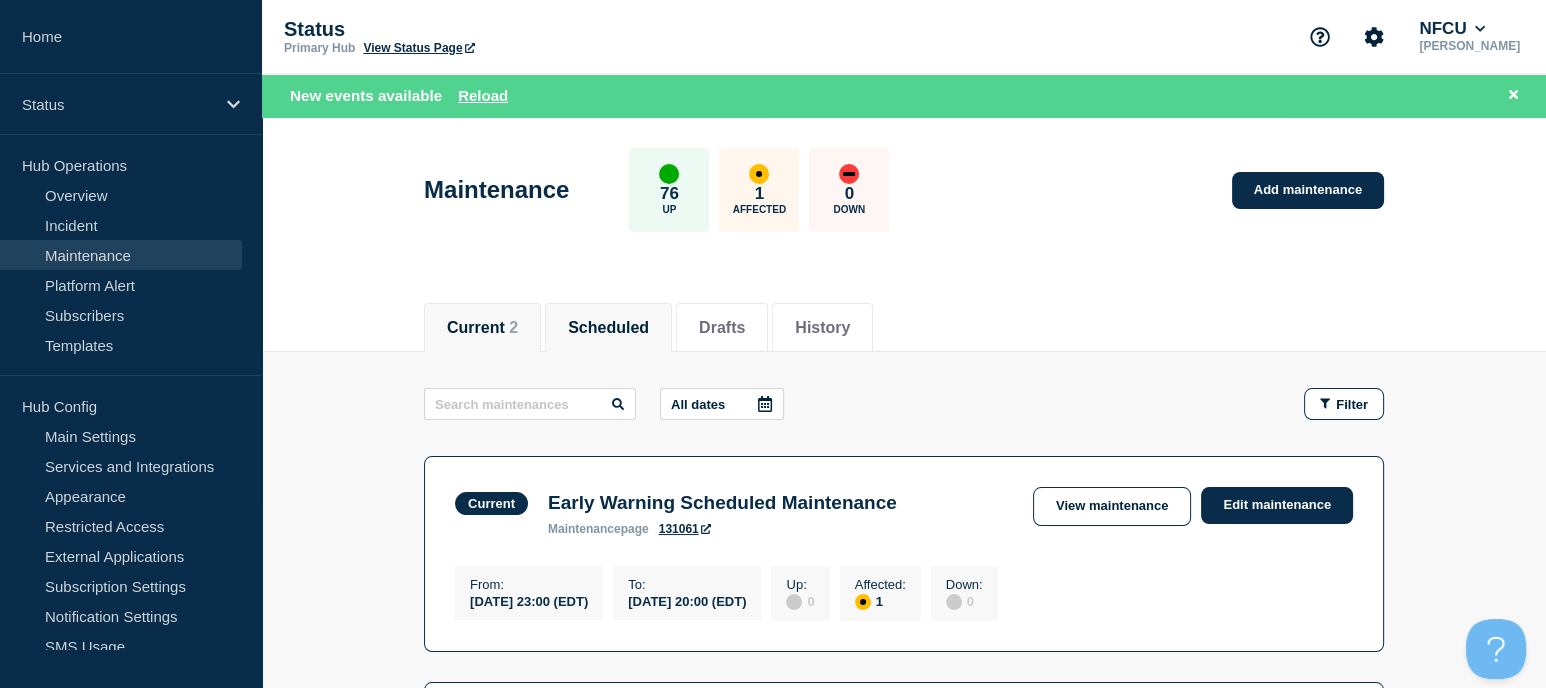 click on "Scheduled" 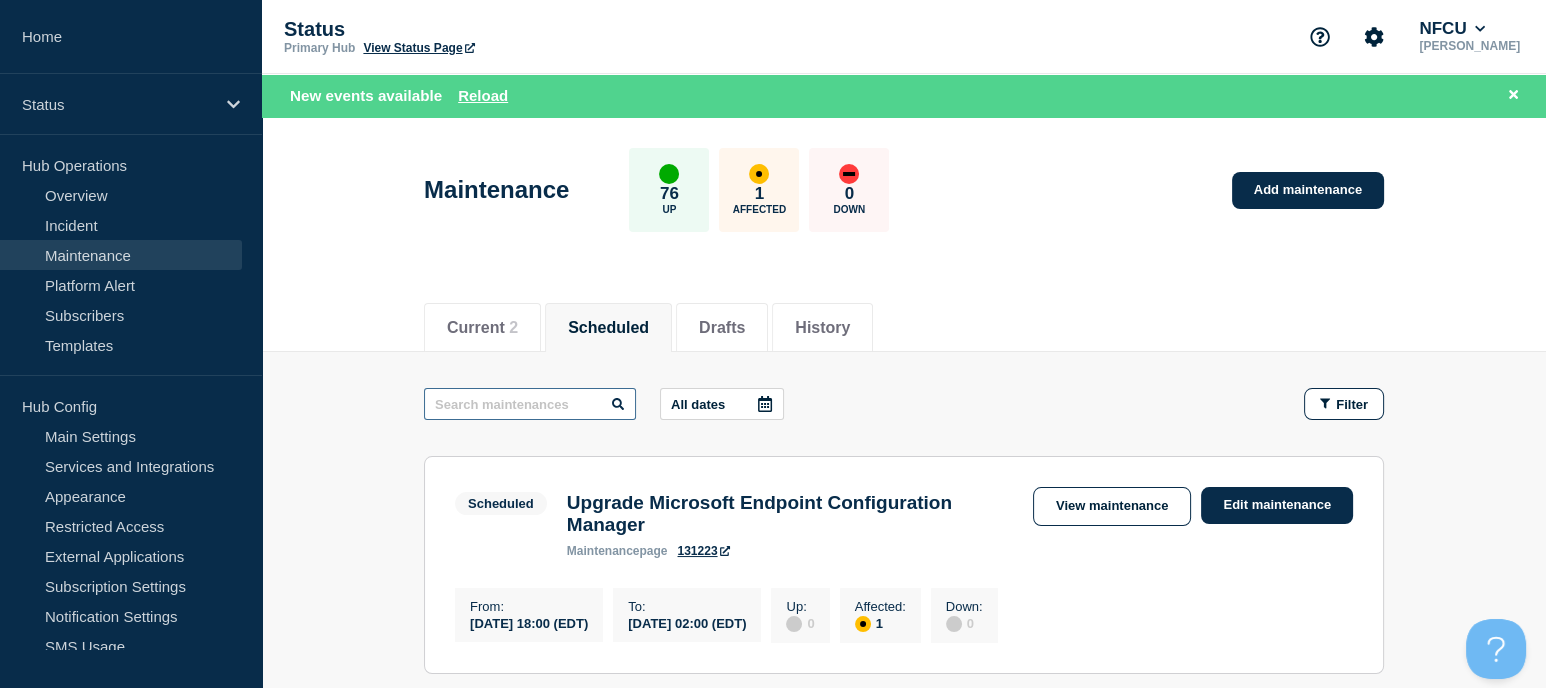 click at bounding box center (530, 404) 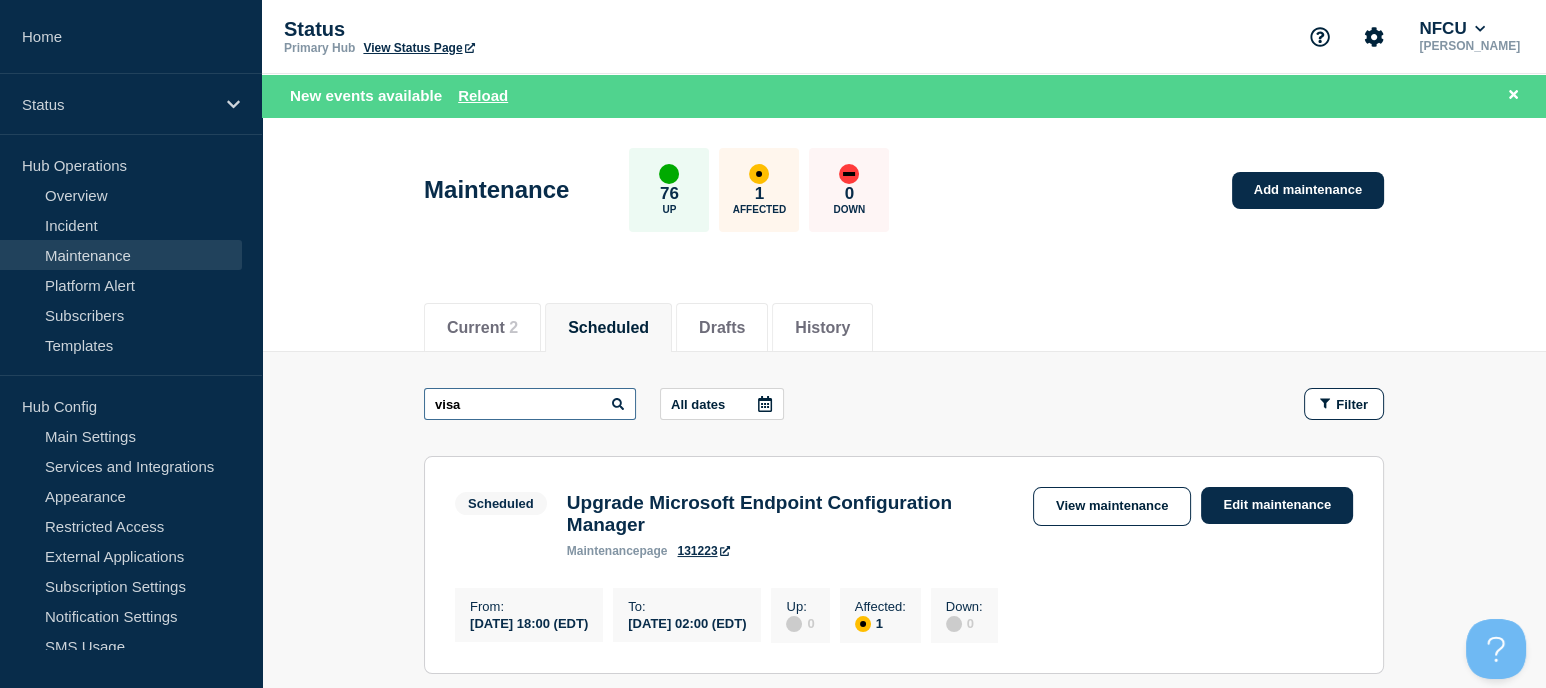 type on "visa" 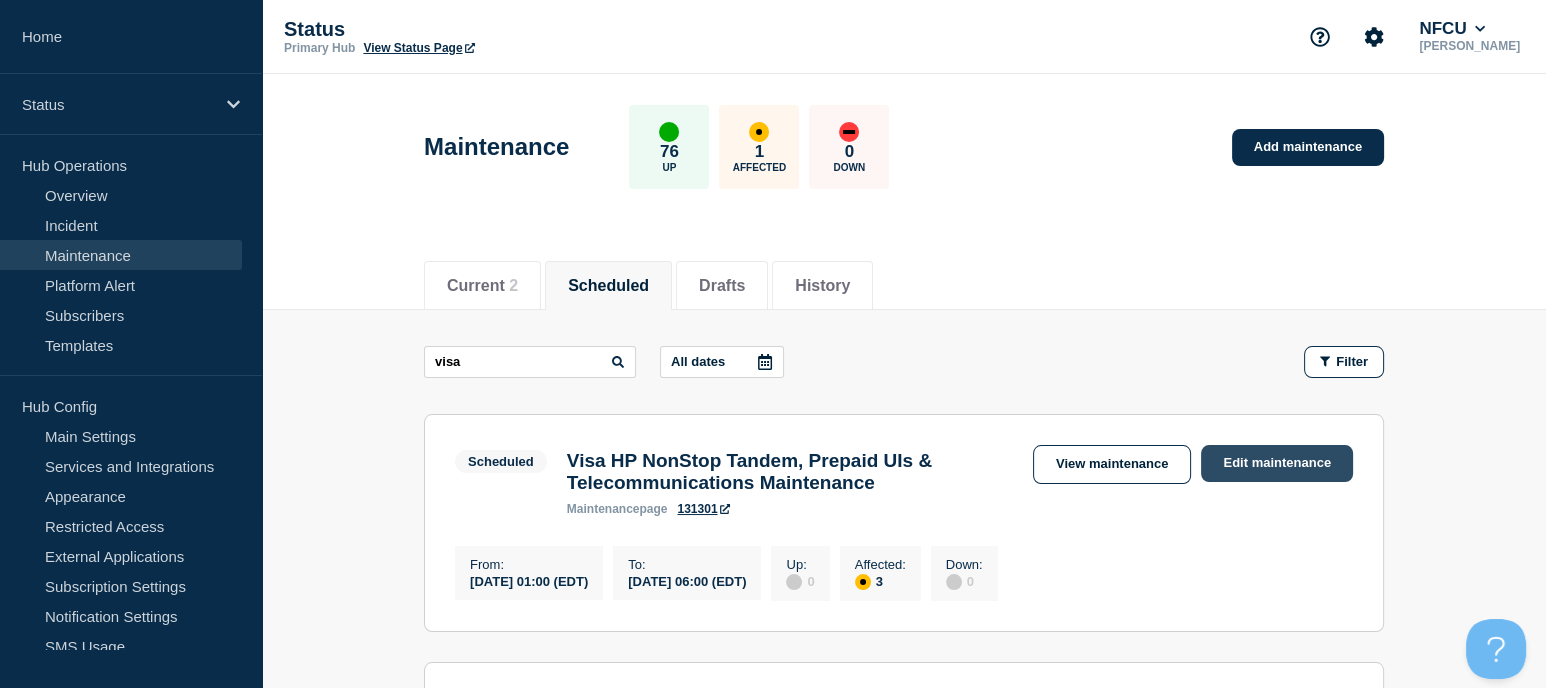 click on "Edit maintenance" at bounding box center [1277, 463] 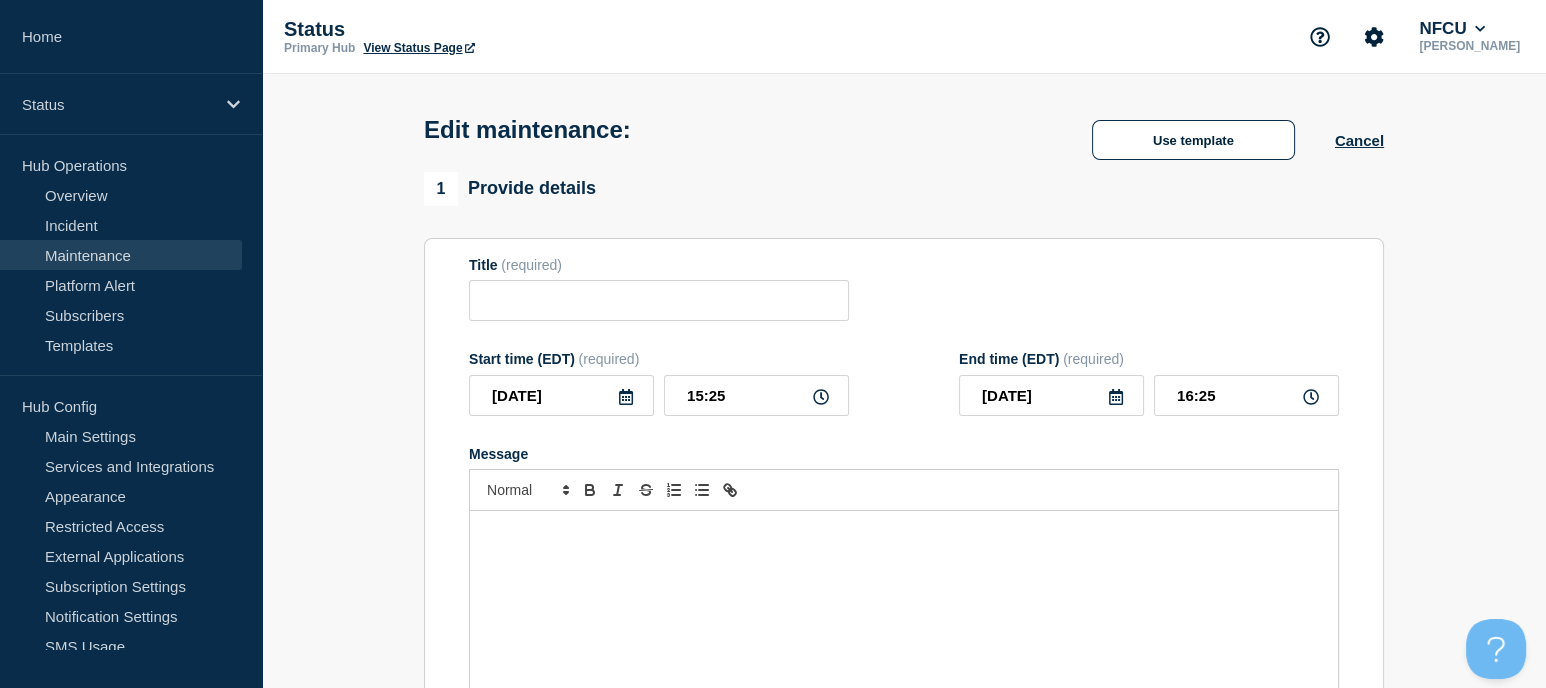 type on "Visa HP NonStop Tandem, Prepaid UIs & Telecommunications Maintenance" 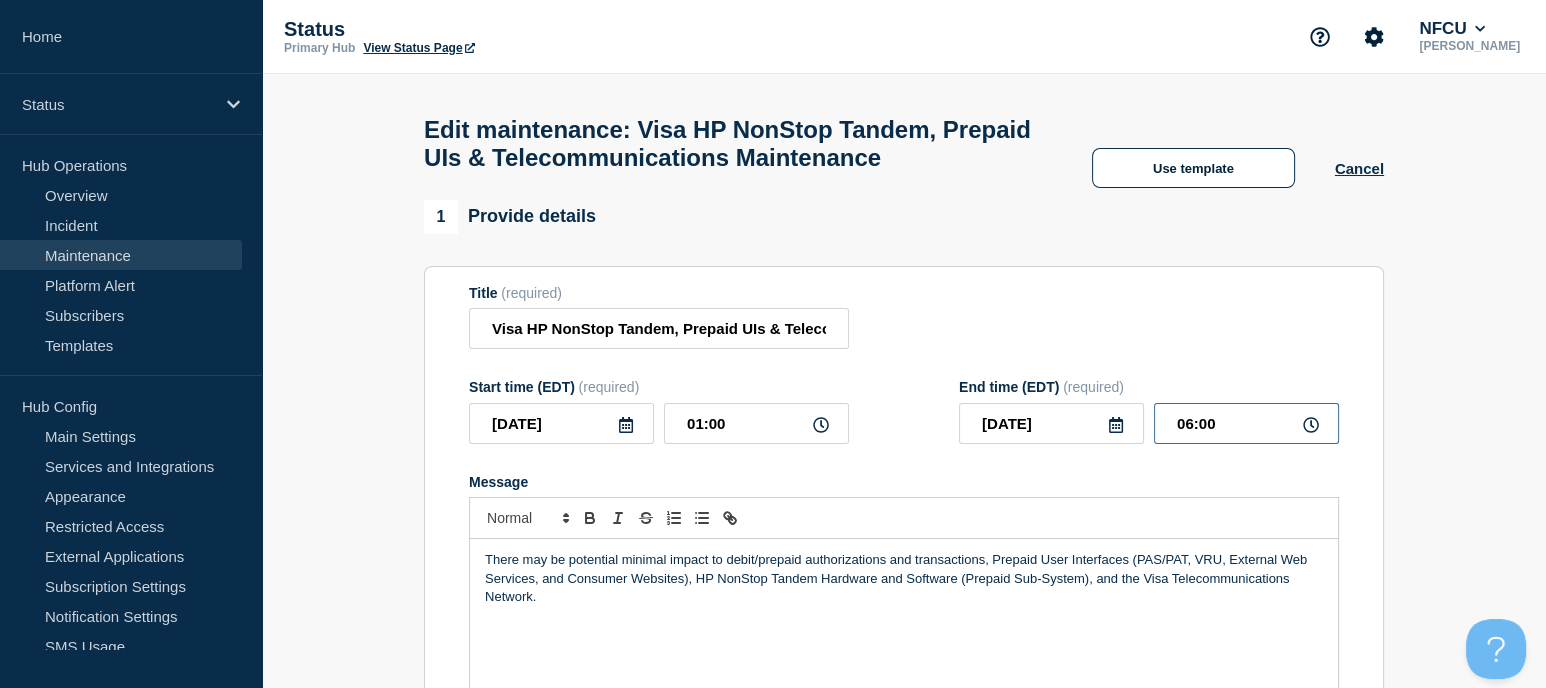 drag, startPoint x: 1238, startPoint y: 475, endPoint x: 1143, endPoint y: 459, distance: 96.337944 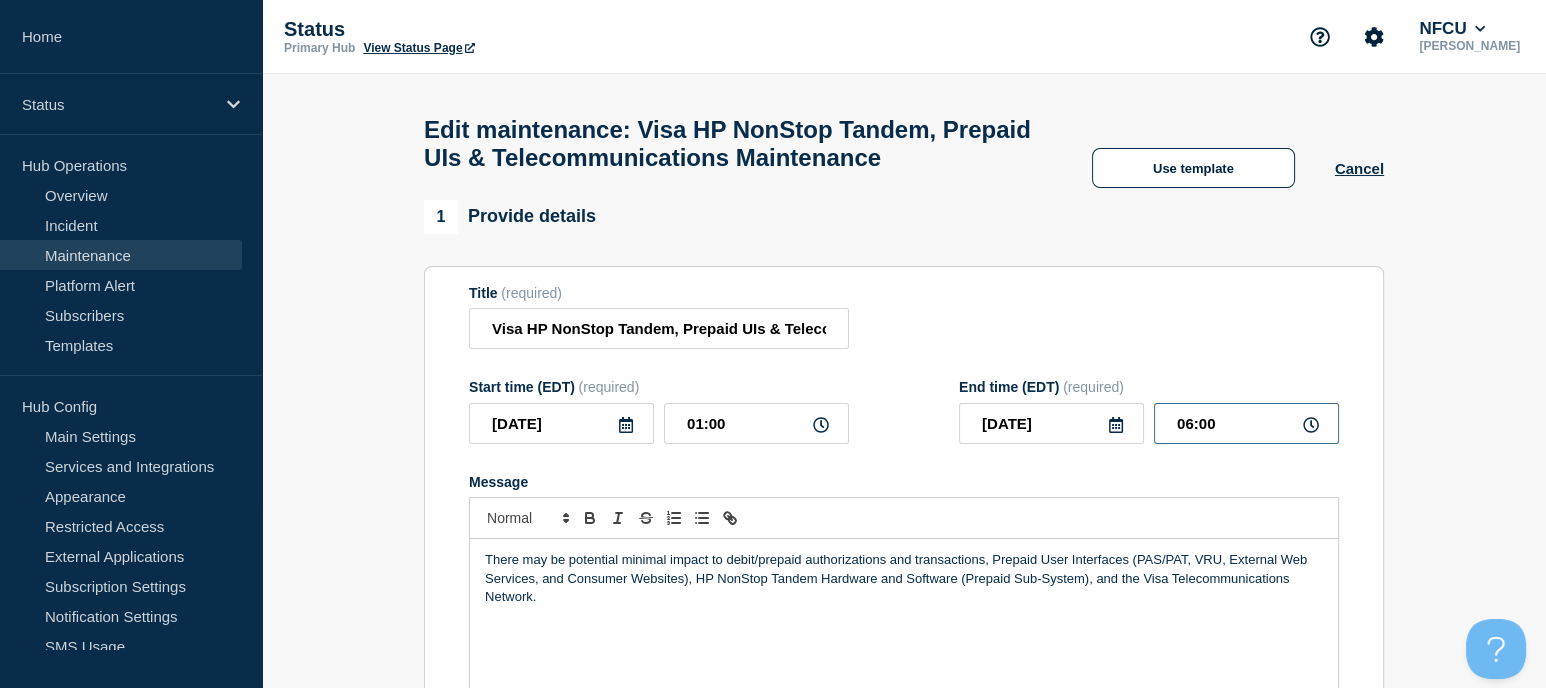 click on "2025-07-18 06:00" at bounding box center [1149, 423] 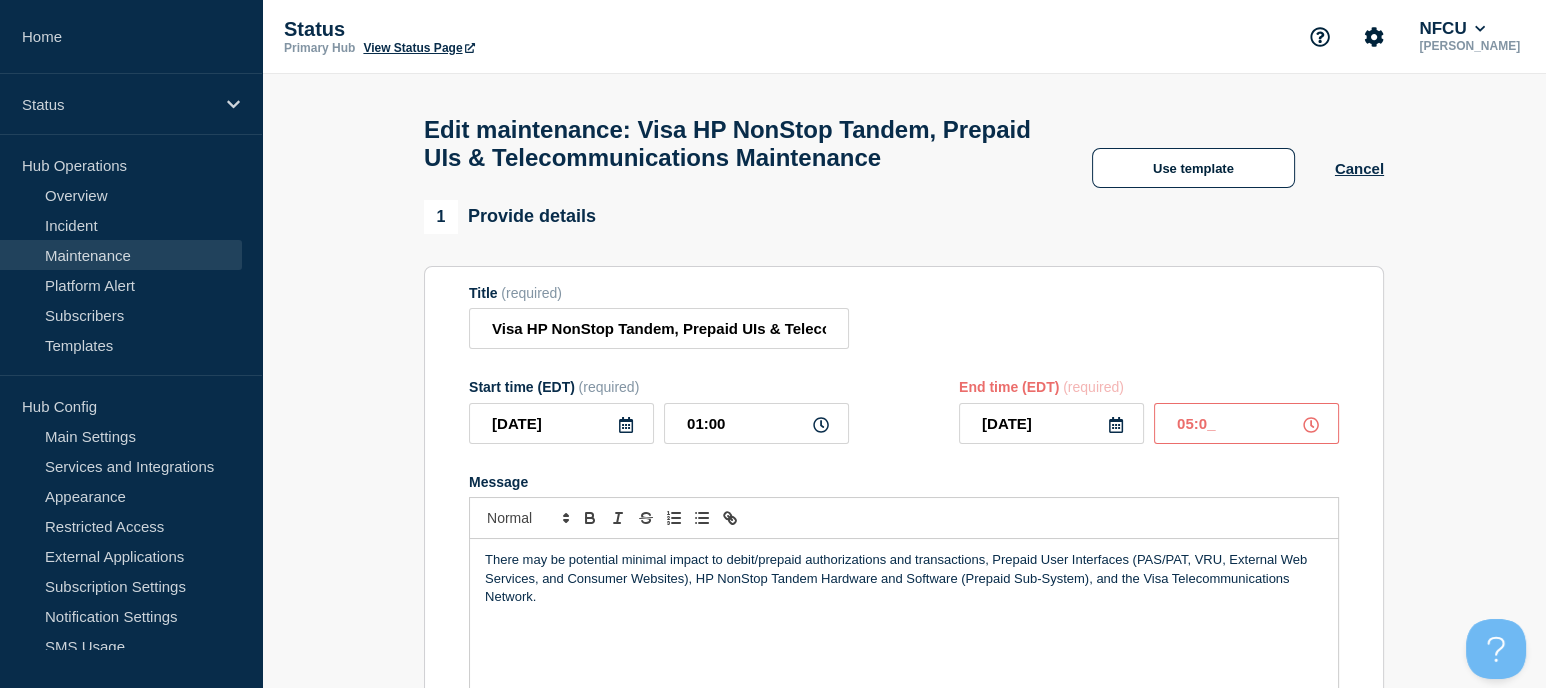 type on "05:00" 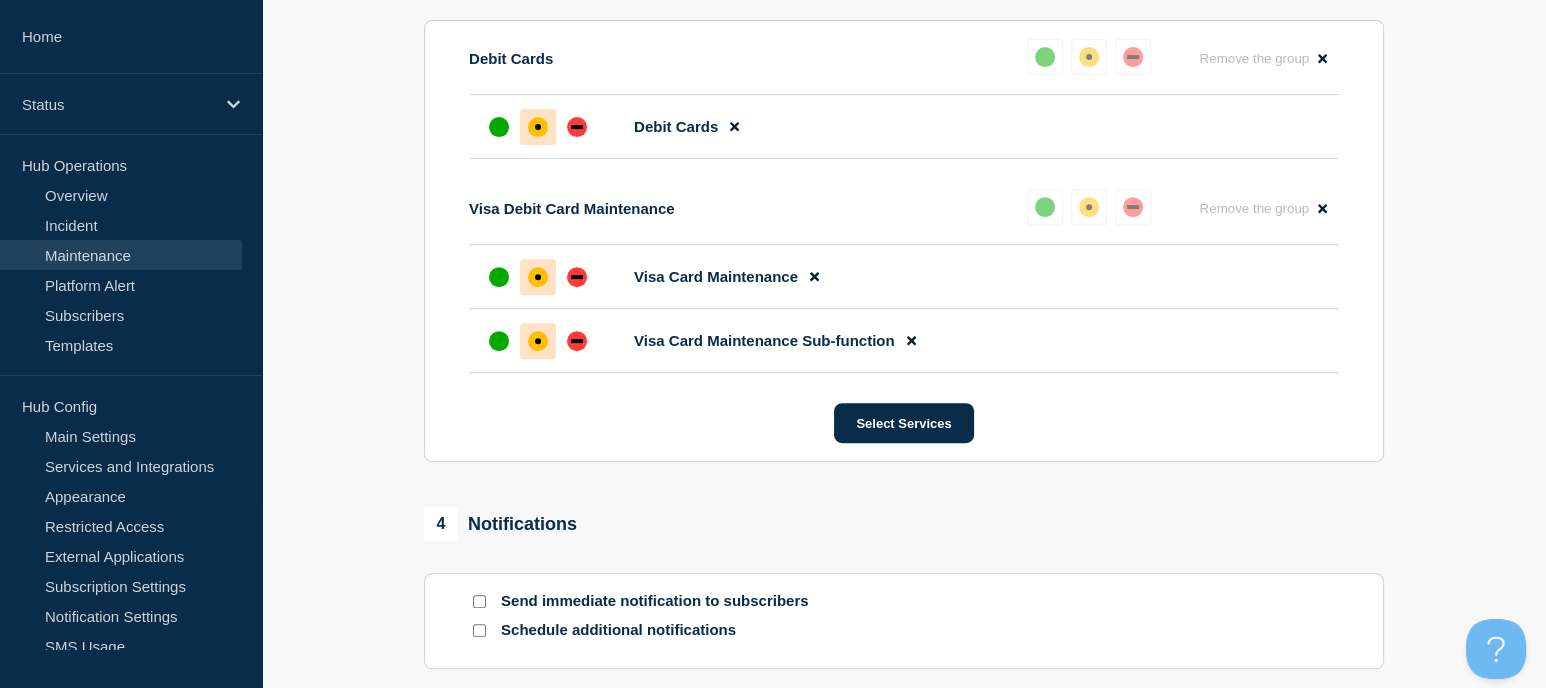 scroll, scrollTop: 1225, scrollLeft: 0, axis: vertical 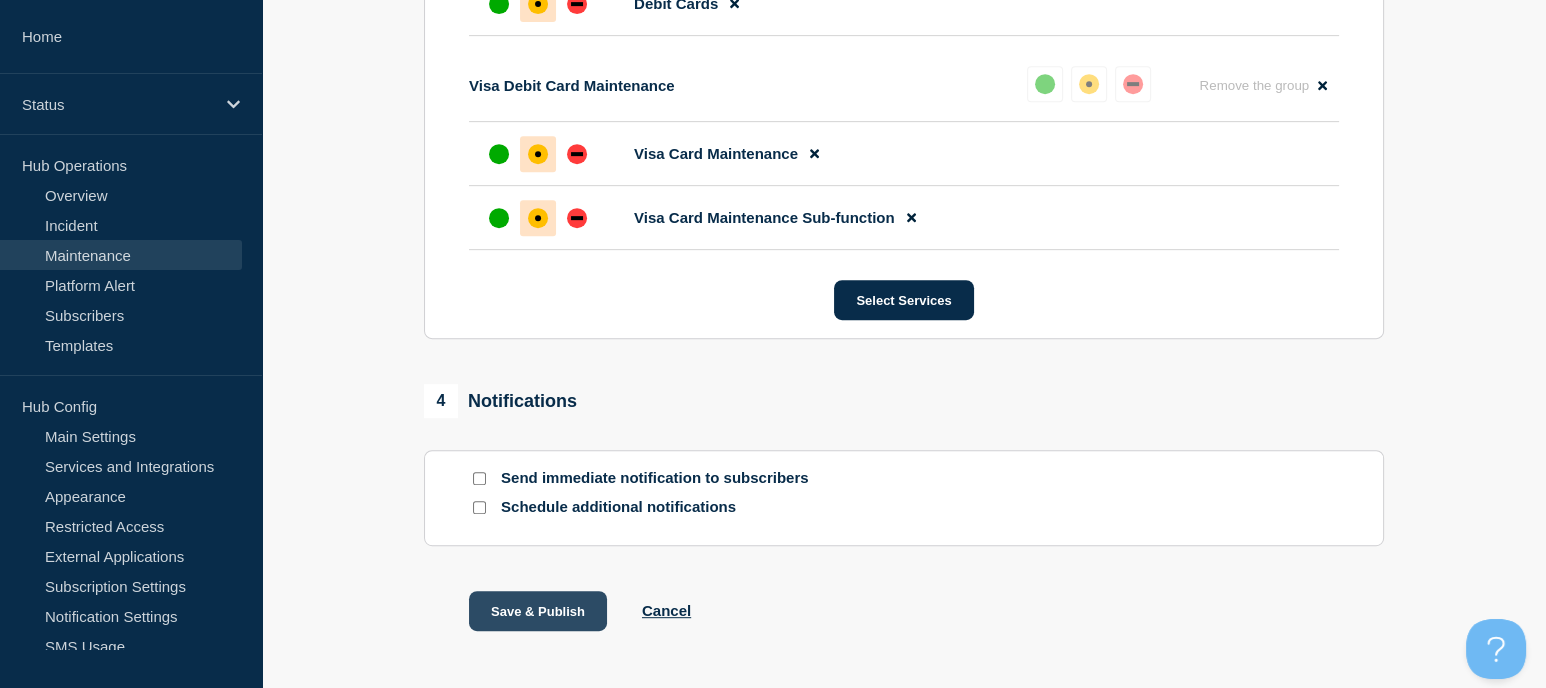 click on "Save & Publish" at bounding box center [538, 611] 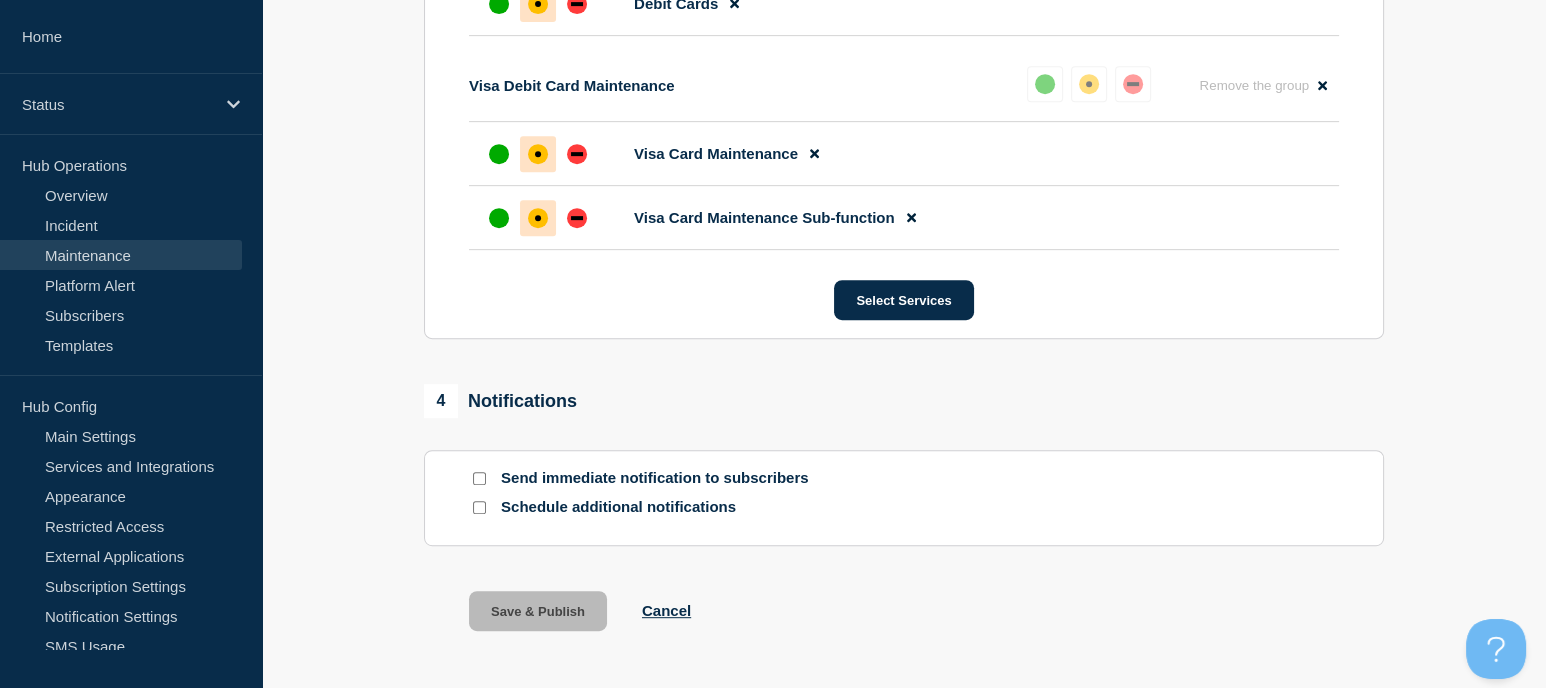 scroll, scrollTop: 0, scrollLeft: 0, axis: both 